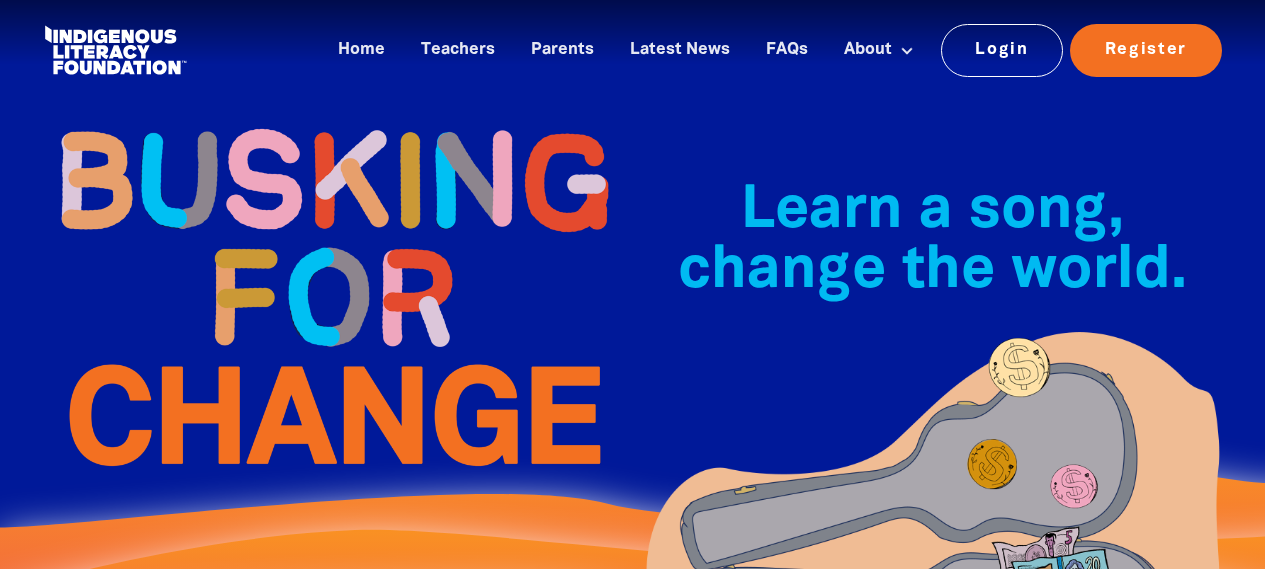 scroll, scrollTop: 700, scrollLeft: 0, axis: vertical 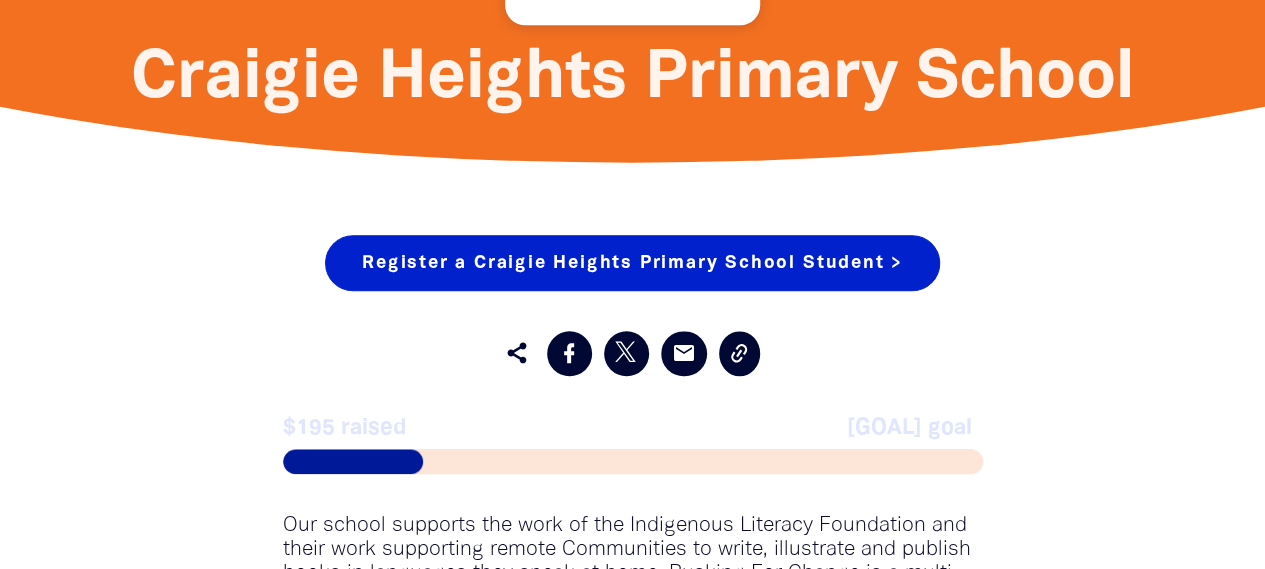click on "Register a [SCHOOL_NAME] Student >" at bounding box center (632, 263) 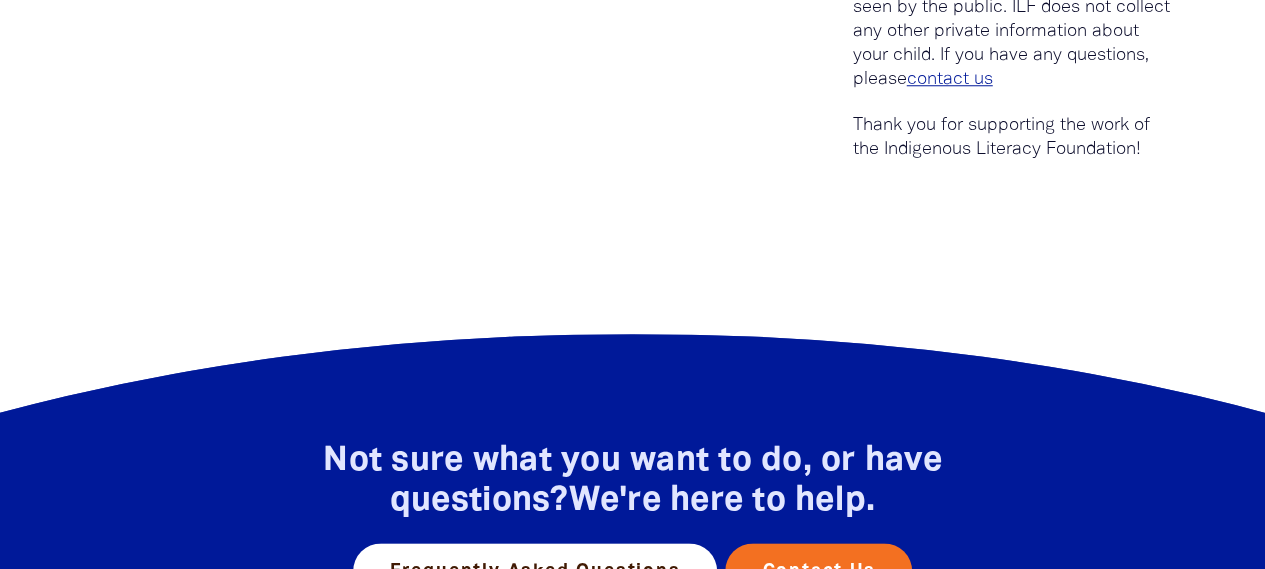 scroll, scrollTop: 0, scrollLeft: 0, axis: both 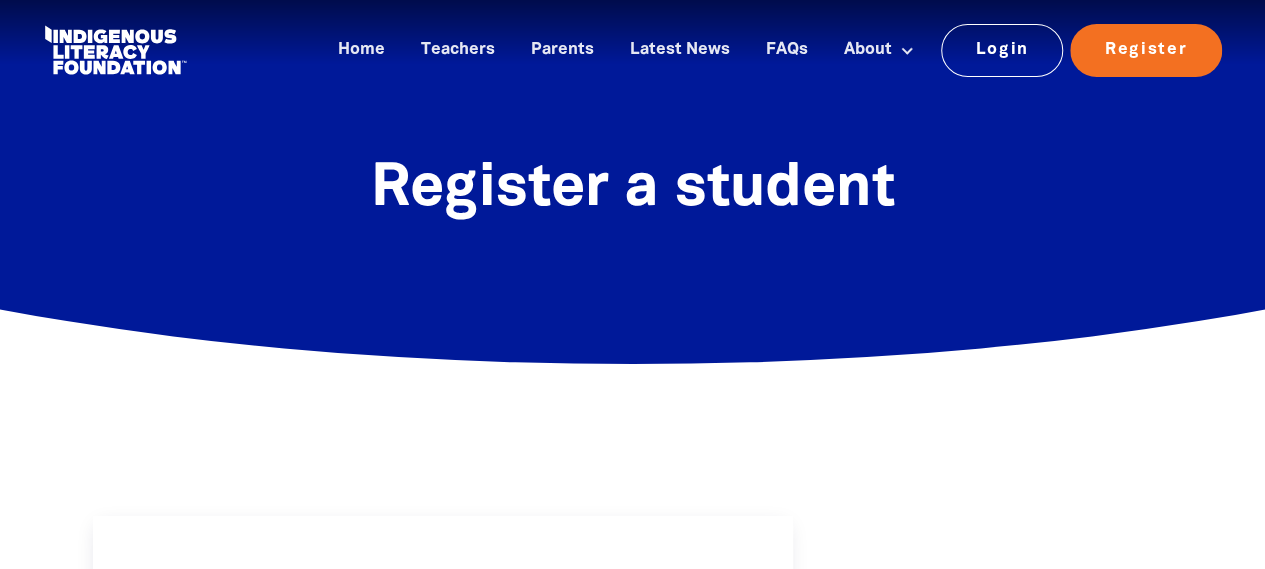 select on "AU" 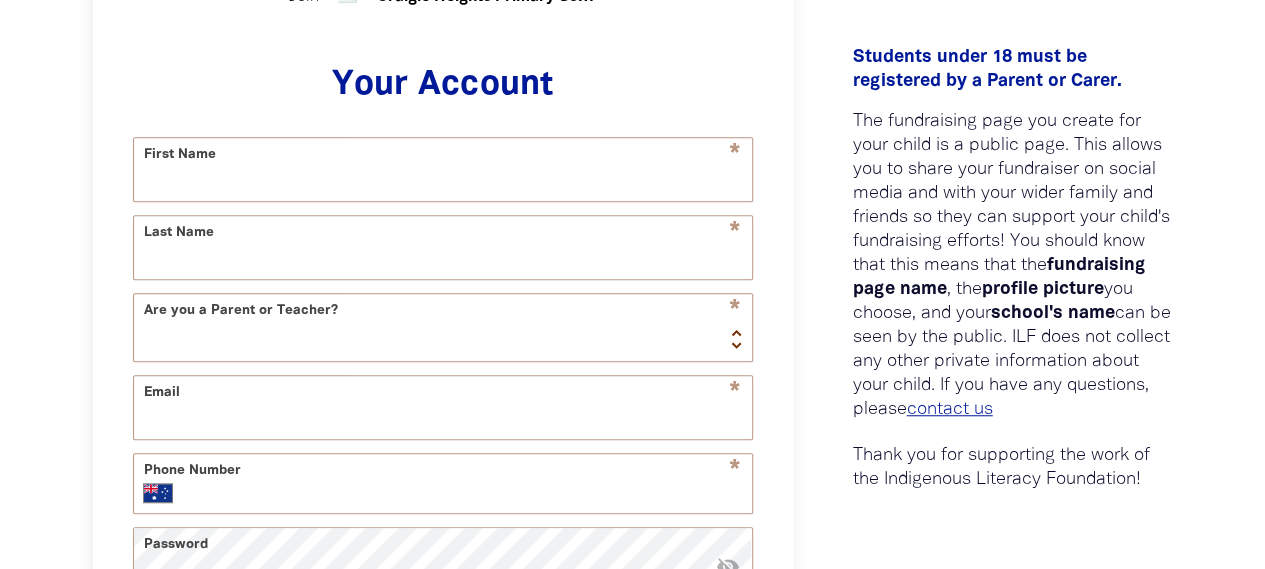 scroll, scrollTop: 600, scrollLeft: 0, axis: vertical 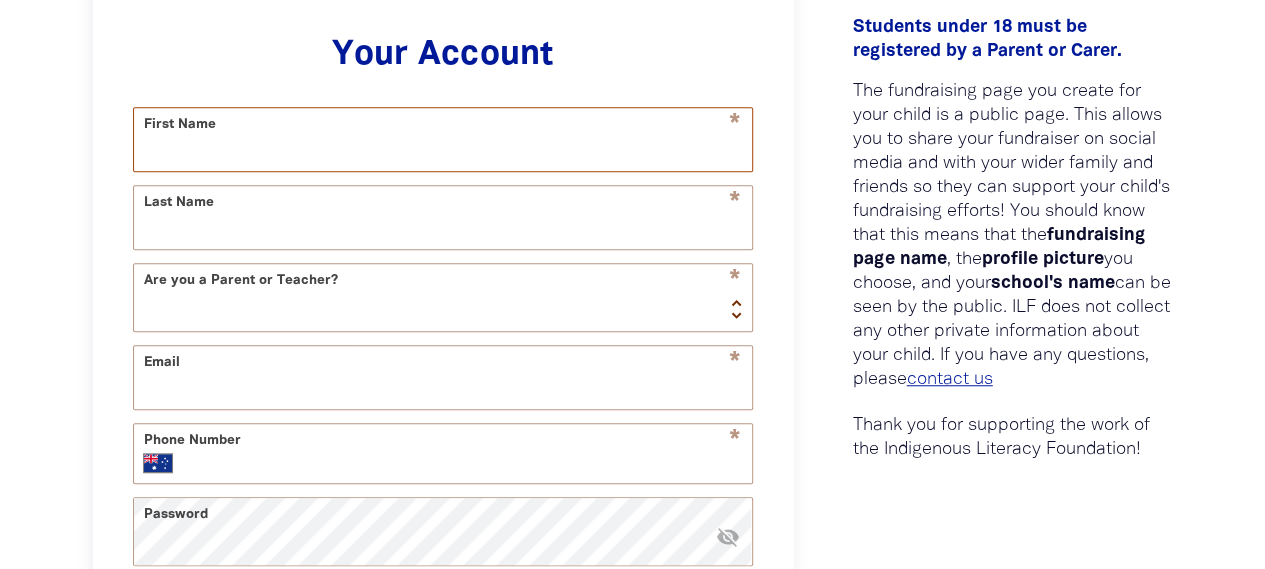 click on "First Name" at bounding box center [443, 139] 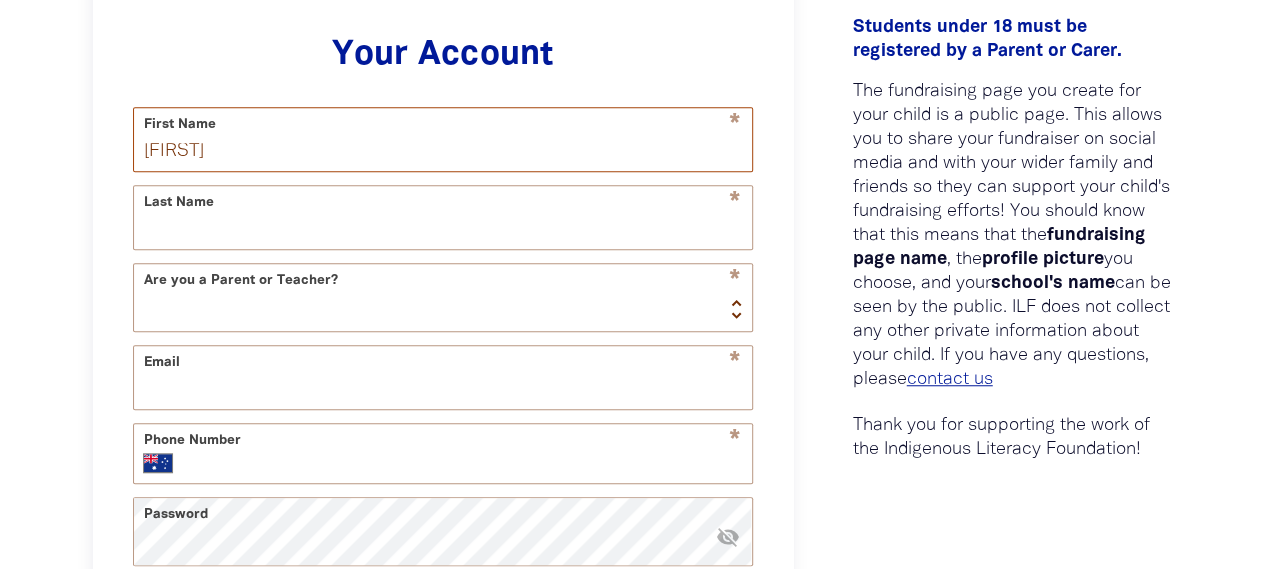 type on "Willow" 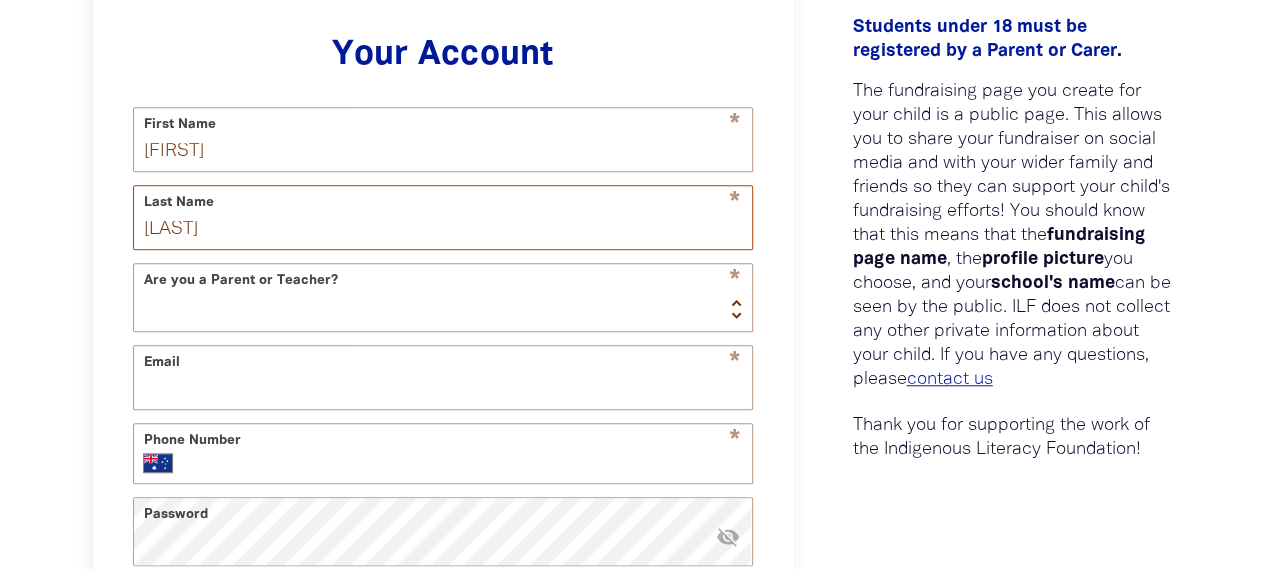 type on "Kent" 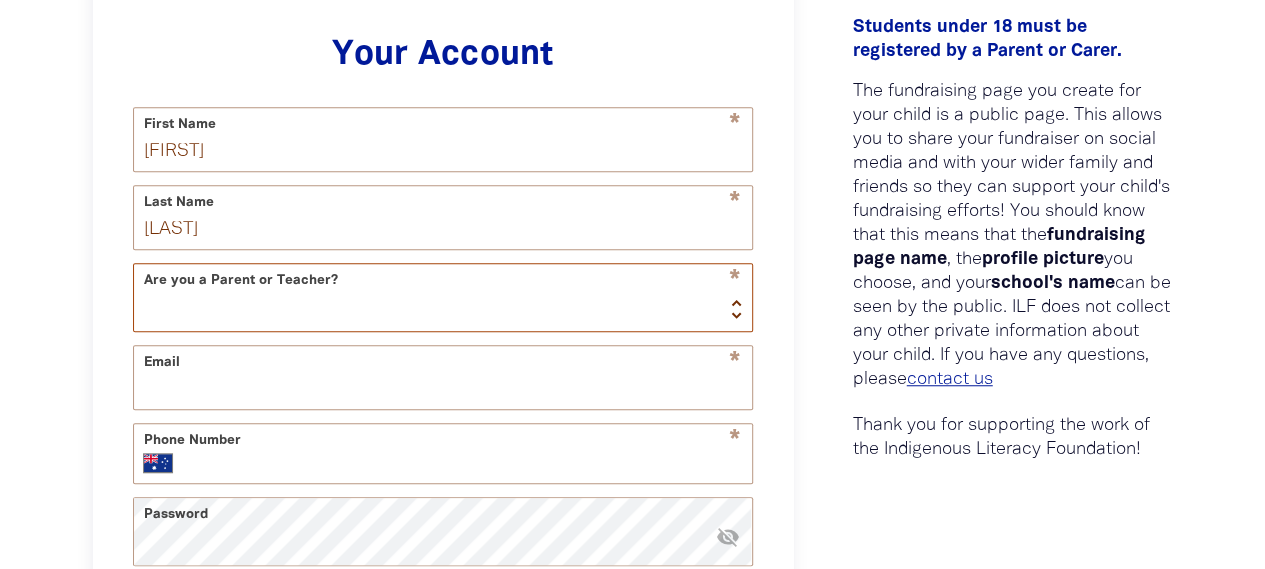select on "parent" 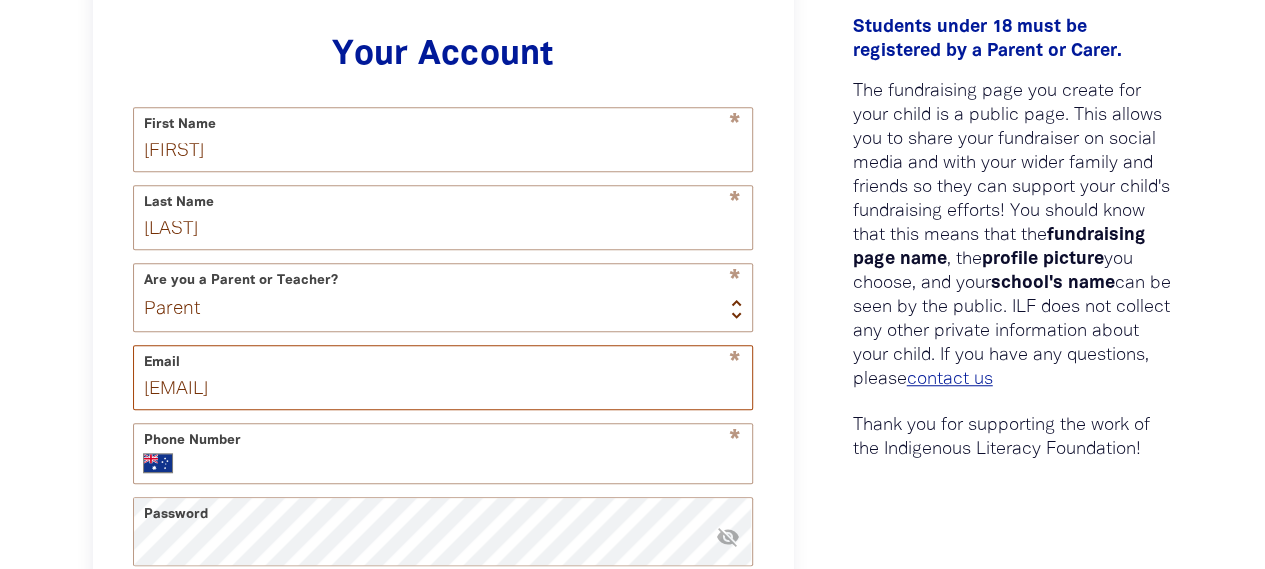 type on "mjbail@hotmail.com" 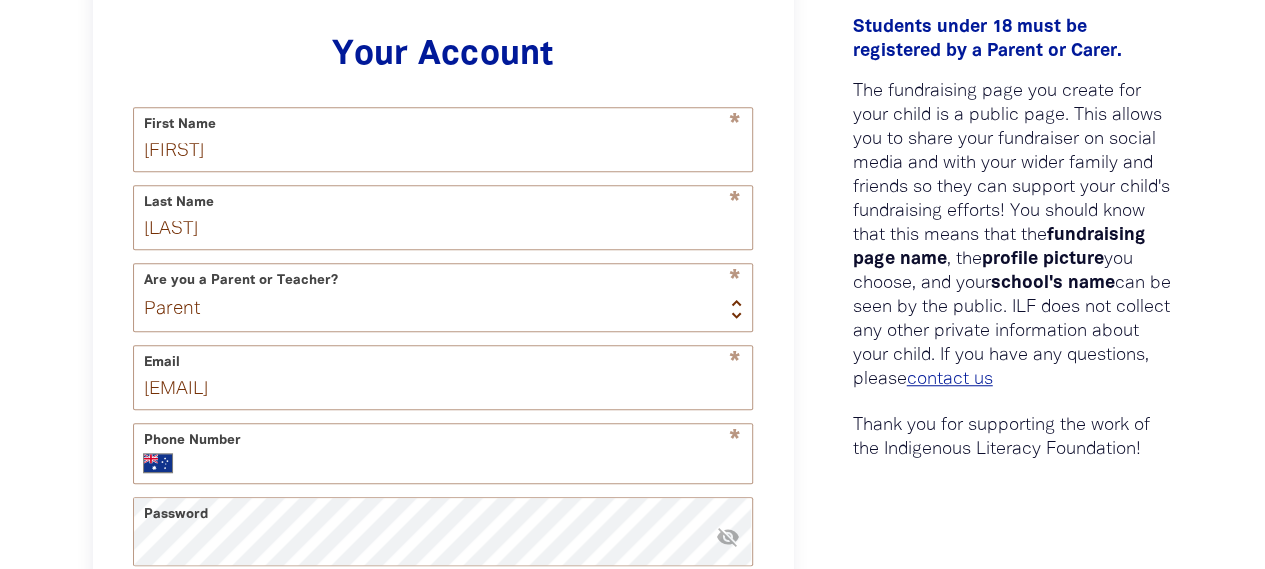 click on "* Phone Number International Afghanistan Åland Islands Albania Algeria American Samoa Andorra Angola Anguilla Antigua and Barbuda Argentina Armenia Aruba Ascension Island Australia Austria Azerbaijan Bahamas Bahrain Bangladesh Barbados Belarus Belgium Belize Benin Bermuda Bhutan Bolivia Bonaire, Sint Eustatius and Saba Bosnia and Herzegovina Botswana Brazil British Indian Ocean Territory Brunei Darussalam Bulgaria Burkina Faso Burundi Cambodia Cameroon Canada Cape Verde Cayman Islands Central African Republic Chad Chile China Christmas Island Cocos (Keeling) Islands Colombia Comoros Congo Congo, Democratic Republic of the Cook Islands Costa Rica Cote d'Ivoire Croatia Cuba Curaçao Cyprus Czech Republic Denmark Djibouti Dominica Dominican Republic Ecuador Egypt El Salvador Equatorial Guinea Eritrea Estonia Ethiopia Falkland Islands Faroe Islands Federated States of Micronesia Fiji Finland France French Guiana French Polynesia Gabon Gambia Georgia Germany Ghana Gibraltar Greece Greenland Grenada Guadeloupe" at bounding box center [443, 453] 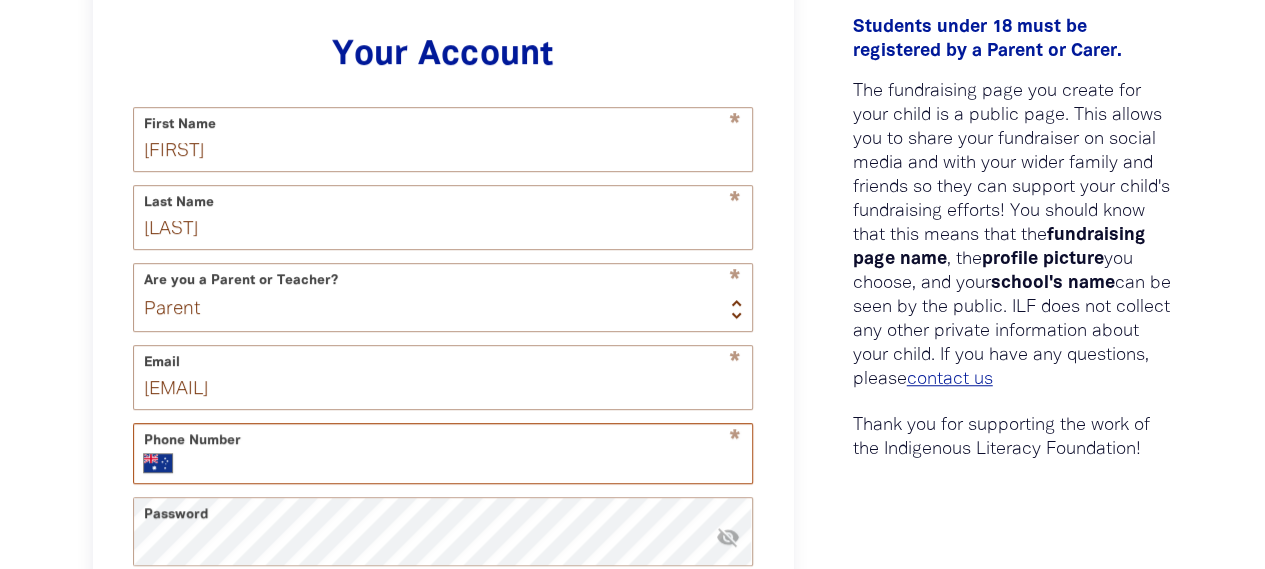 click on "Phone Number" at bounding box center (465, 463) 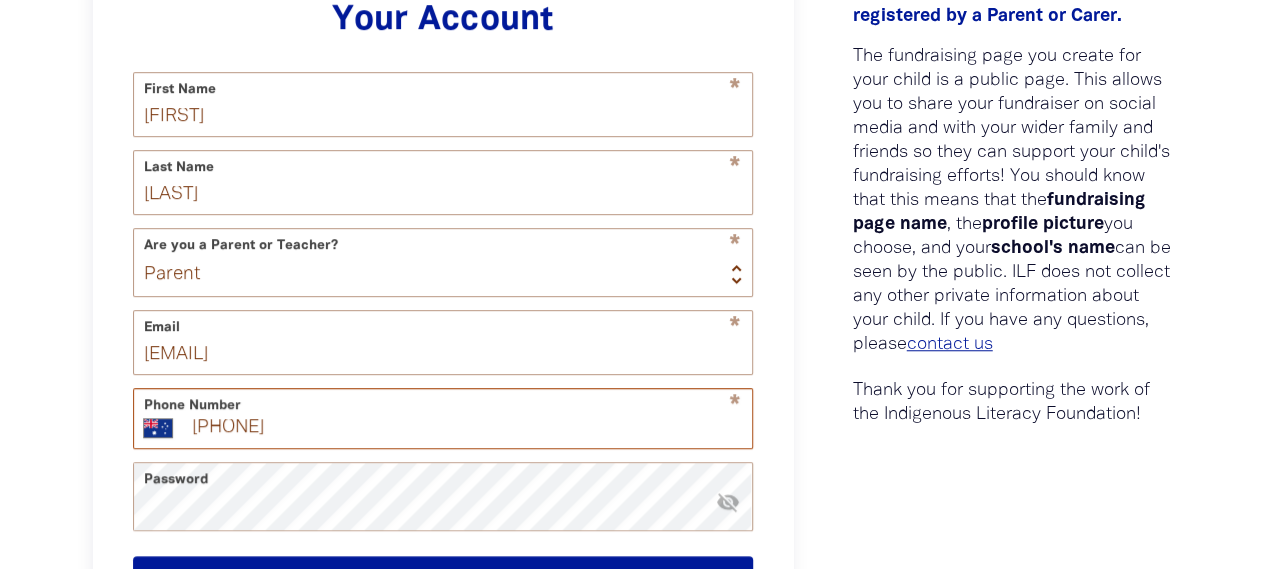 type on "0404 762 695" 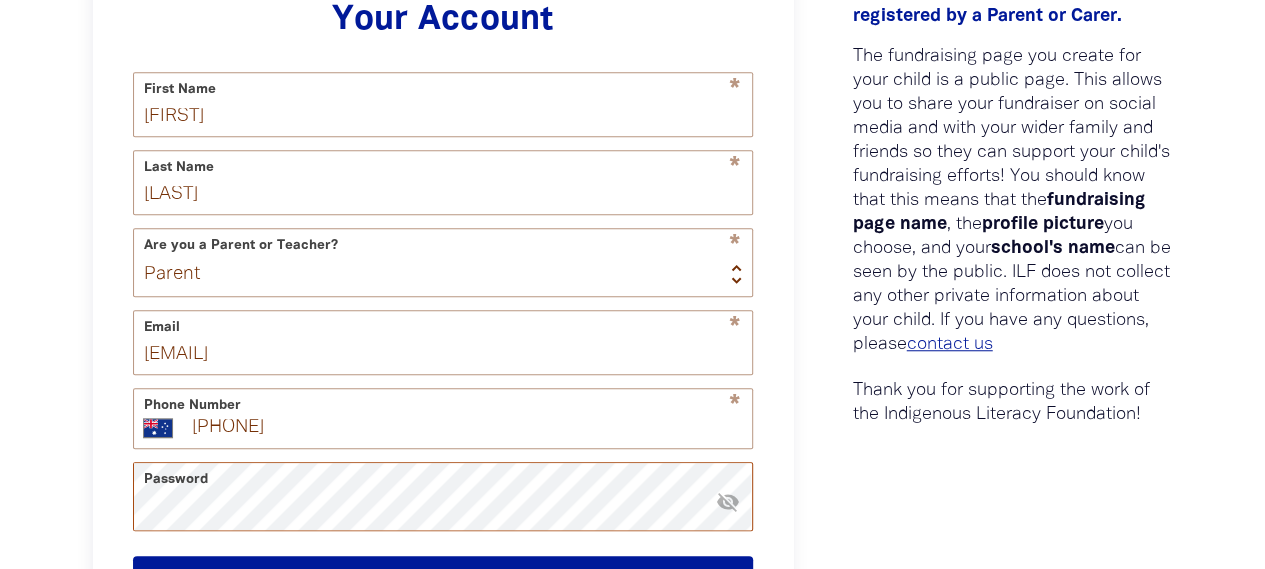 click on "visibility_off" at bounding box center (728, 501) 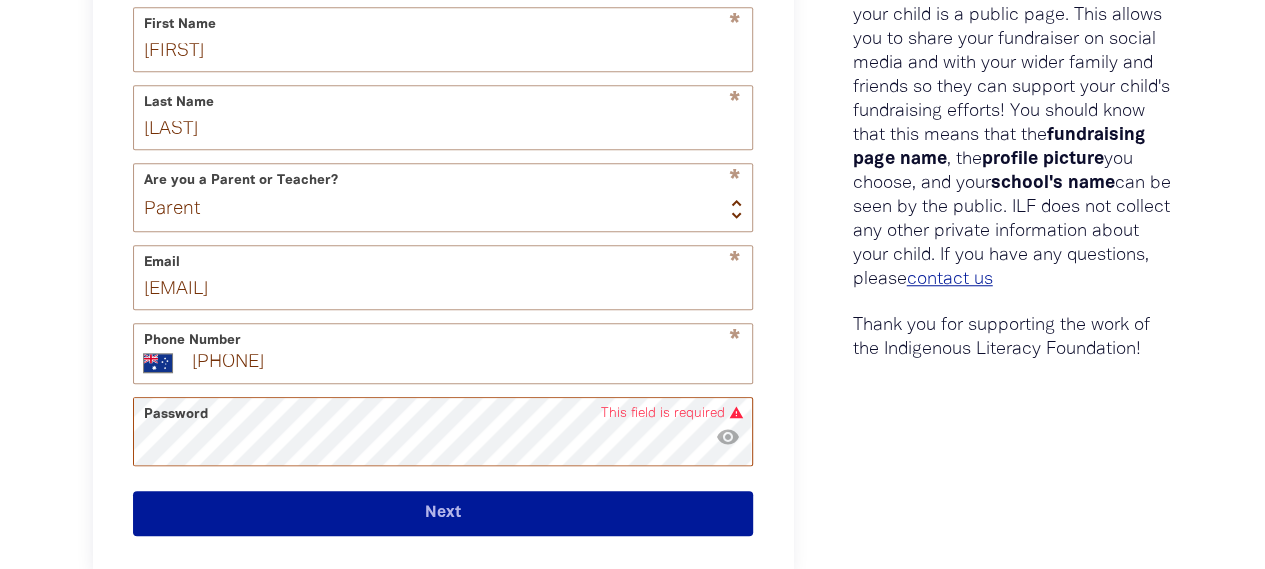 scroll, scrollTop: 763, scrollLeft: 0, axis: vertical 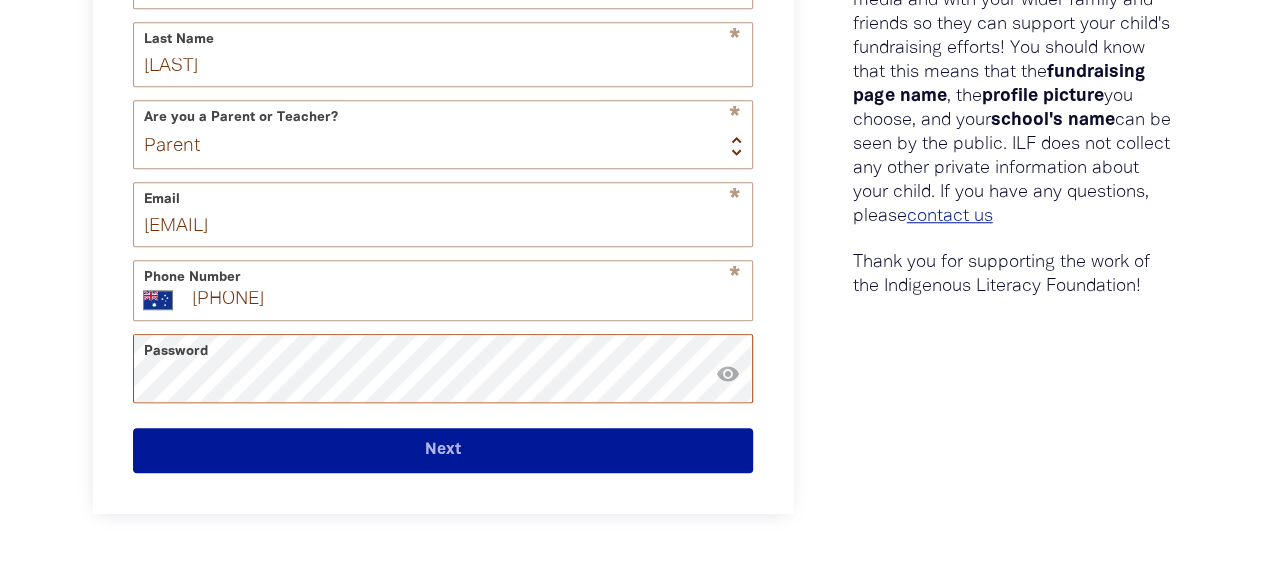 click on "0 1 2 3 Join Craigie Heights Primary School Your Account * First Name Willow * Last Name Kent Are you a Parent or Teacher? * Teacher Parent * Email mjbail@hotmail.com * Phone Number International Afghanistan Åland Islands Albania Algeria American Samoa Andorra Angola Anguilla Antigua and Barbuda Argentina Armenia Aruba Ascension Island Australia Austria Azerbaijan Bahamas Bahrain Bangladesh Barbados Belarus Belgium Belize Benin Bermuda Bhutan Bolivia Bonaire, Sint Eustatius and Saba Bosnia and Herzegovina Botswana Brazil British Indian Ocean Territory Brunei Darussalam Bulgaria Burkina Faso Burundi Cambodia Cameroon Canada Cape Verde Cayman Islands Central African Republic Chad Chile China Christmas Island Cocos (Keeling) Islands Colombia Comoros Congo Congo, Democratic Republic of the Cook Islands Costa Rica Cote d'Ivoire Croatia Cuba Curaçao Cyprus Czech Republic Denmark Djibouti Dominica Dominican Republic Ecuador Egypt El Salvador Equatorial Guinea Eritrea Estonia Ethiopia Falkland Islands Faroe Islands" at bounding box center [632, 153] 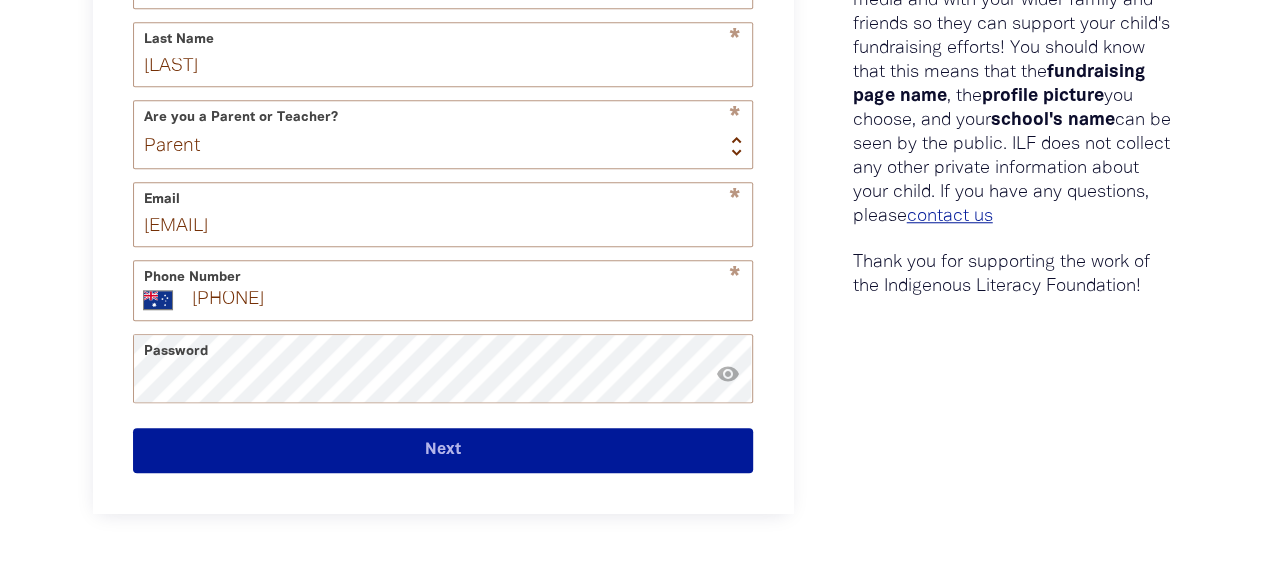 click on "0 1 2 3 Join Craigie Heights Primary School Your Account * First Name Willow * Last Name Kent Are you a Parent or Teacher? * Teacher Parent * Email mjbail@hotmail.com * Phone Number International Afghanistan Åland Islands Albania Algeria American Samoa Andorra Angola Anguilla Antigua and Barbuda Argentina Armenia Aruba Ascension Island Australia Austria Azerbaijan Bahamas Bahrain Bangladesh Barbados Belarus Belgium Belize Benin Bermuda Bhutan Bolivia Bonaire, Sint Eustatius and Saba Bosnia and Herzegovina Botswana Brazil British Indian Ocean Territory Brunei Darussalam Bulgaria Burkina Faso Burundi Cambodia Cameroon Canada Cape Verde Cayman Islands Central African Republic Chad Chile China Christmas Island Cocos (Keeling) Islands Colombia Comoros Congo Congo, Democratic Republic of the Cook Islands Costa Rica Cote d'Ivoire Croatia Cuba Curaçao Cyprus Czech Republic Denmark Djibouti Dominica Dominican Republic Ecuador Egypt El Salvador Equatorial Guinea Eritrea Estonia Ethiopia Falkland Islands Faroe Islands" at bounding box center (633, 153) 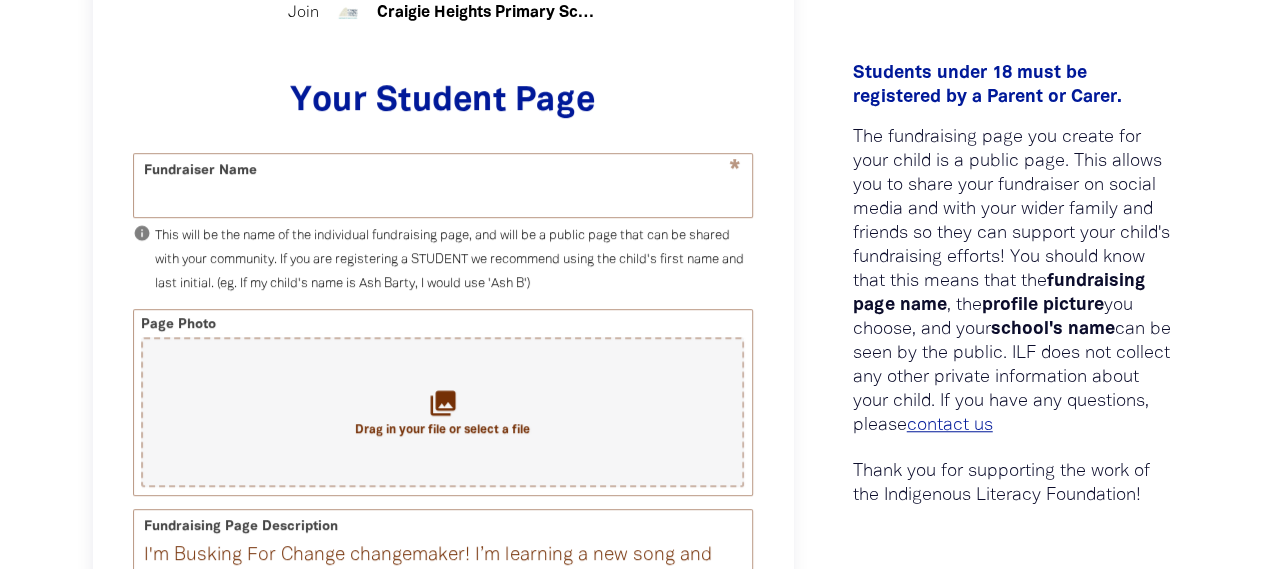 scroll, scrollTop: 516, scrollLeft: 0, axis: vertical 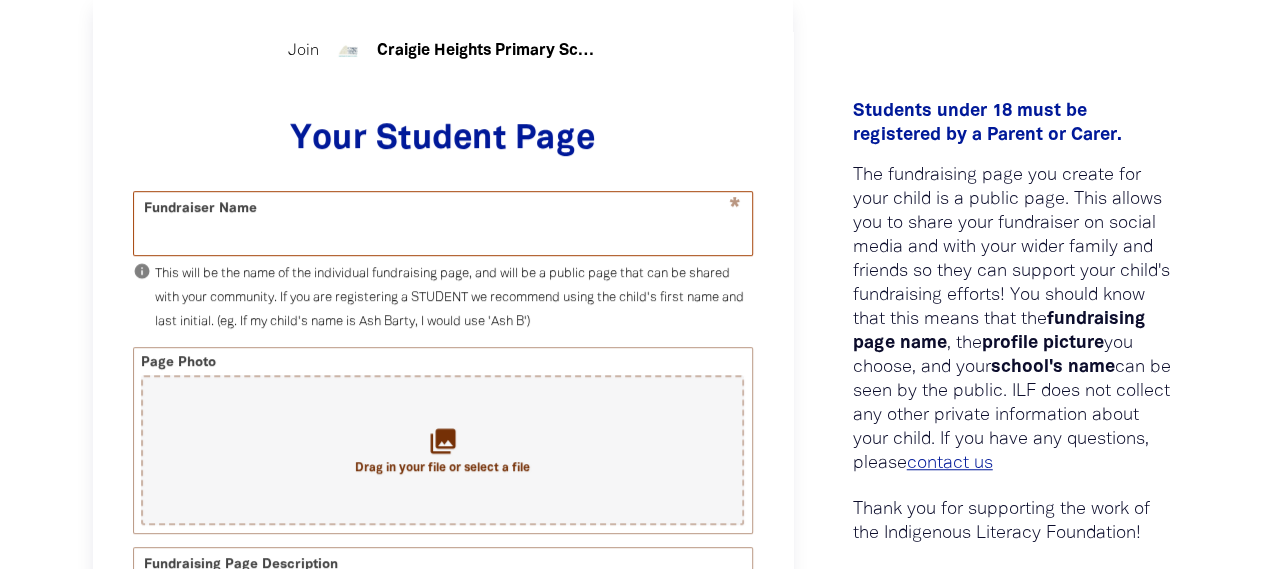 click on "Fundraiser Name" at bounding box center [443, 223] 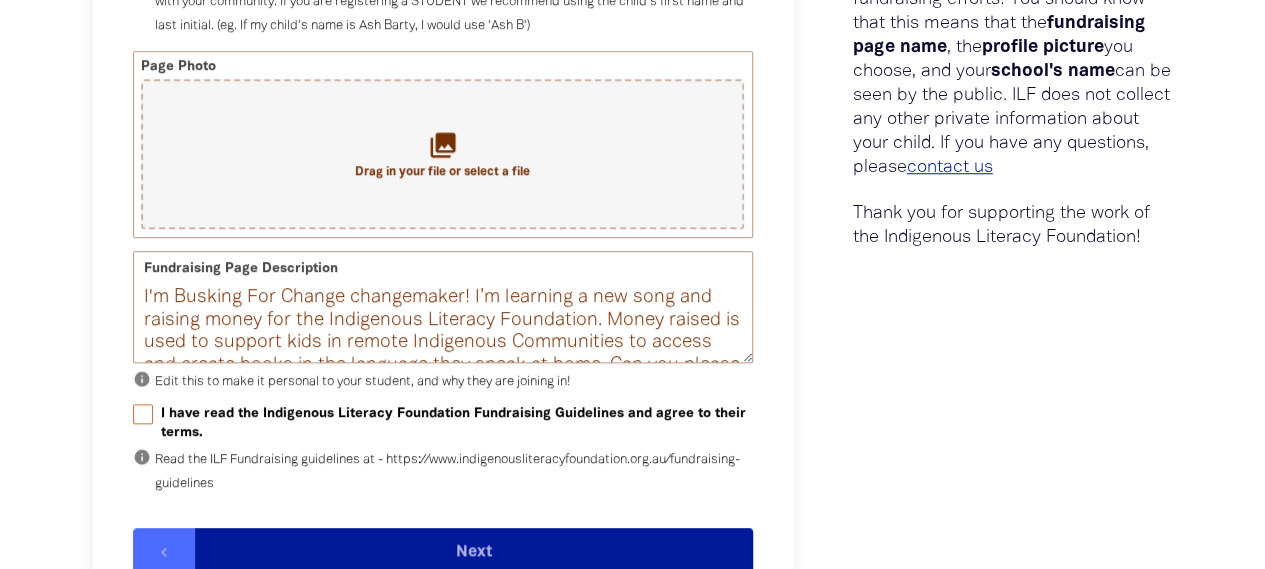 scroll, scrollTop: 1012, scrollLeft: 0, axis: vertical 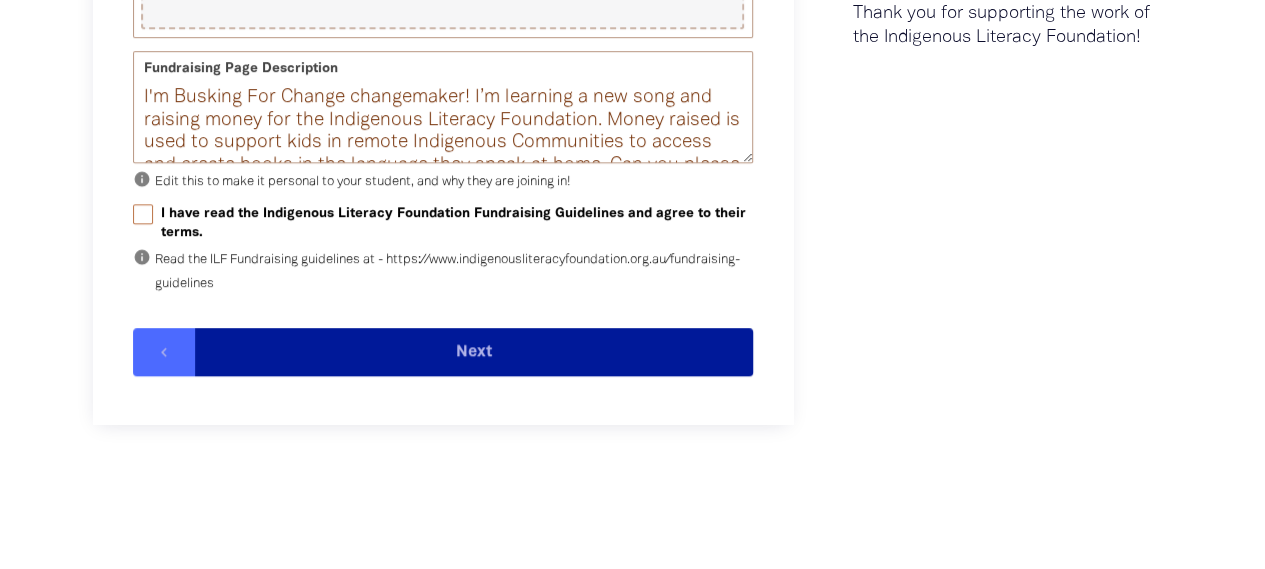 type on "[PERSON]" 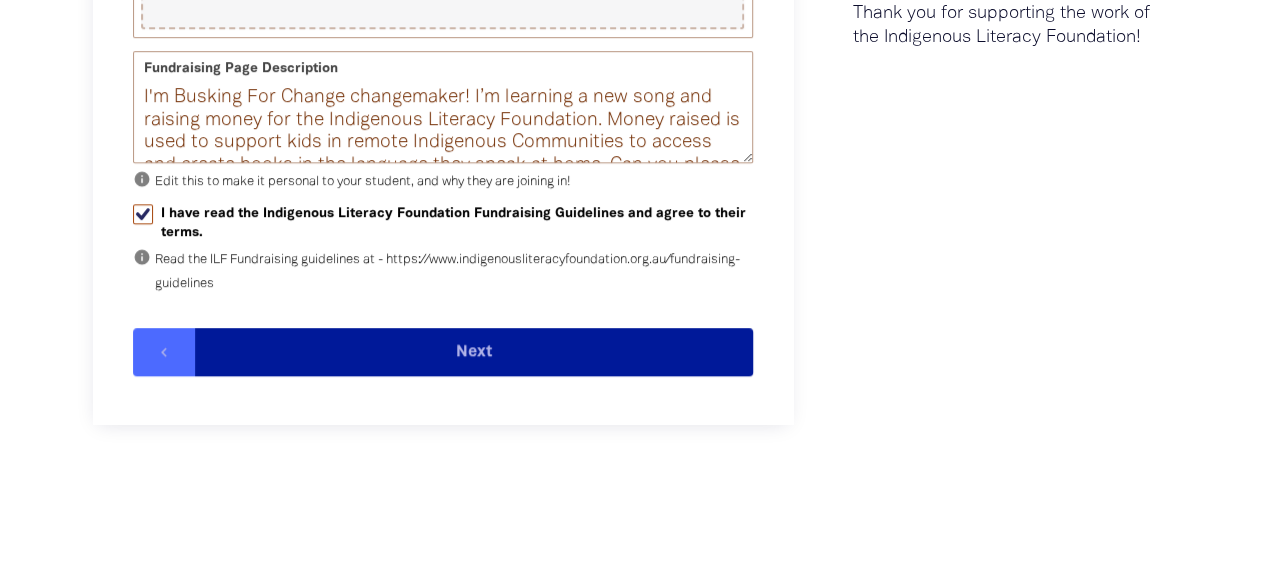 checkbox on "true" 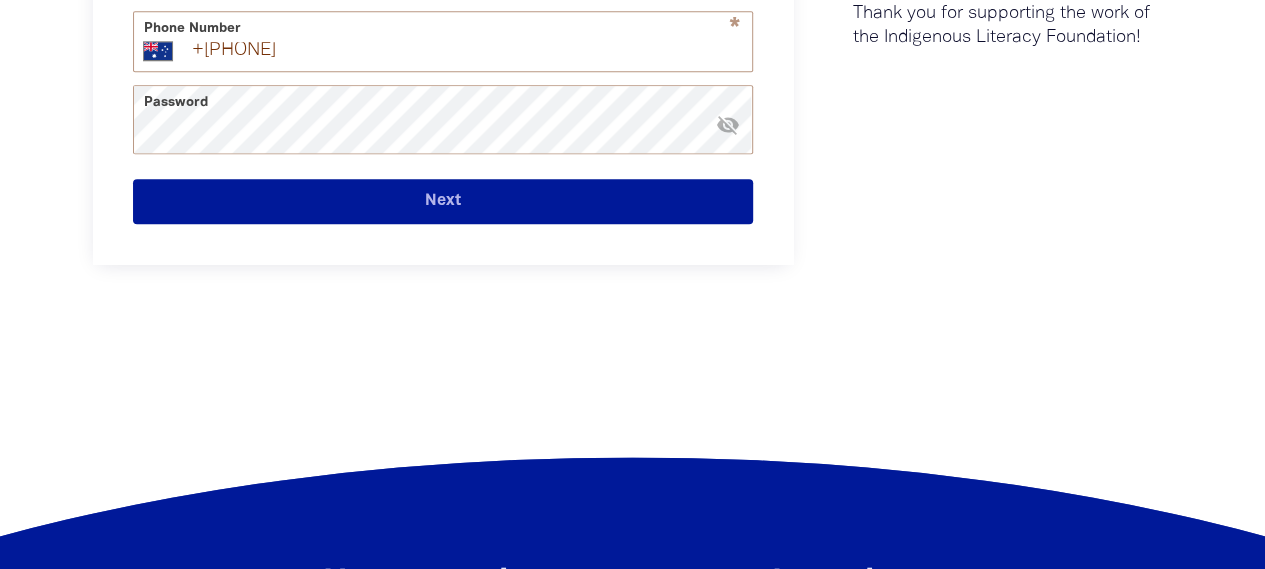 scroll, scrollTop: 412, scrollLeft: 0, axis: vertical 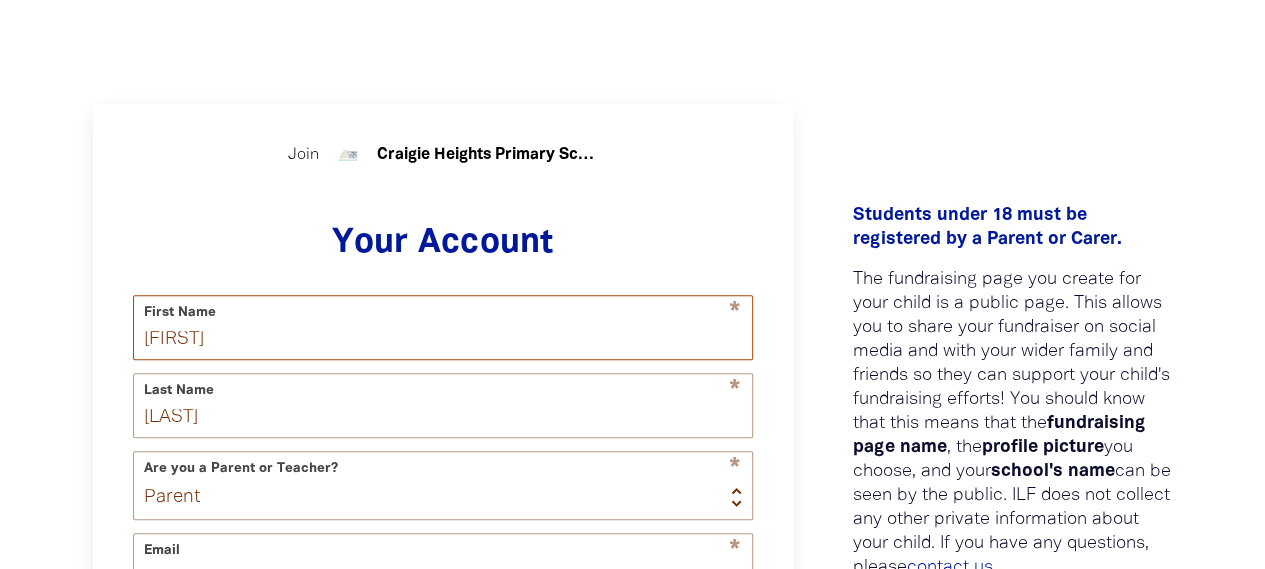 drag, startPoint x: 240, startPoint y: 339, endPoint x: 52, endPoint y: 335, distance: 188.04254 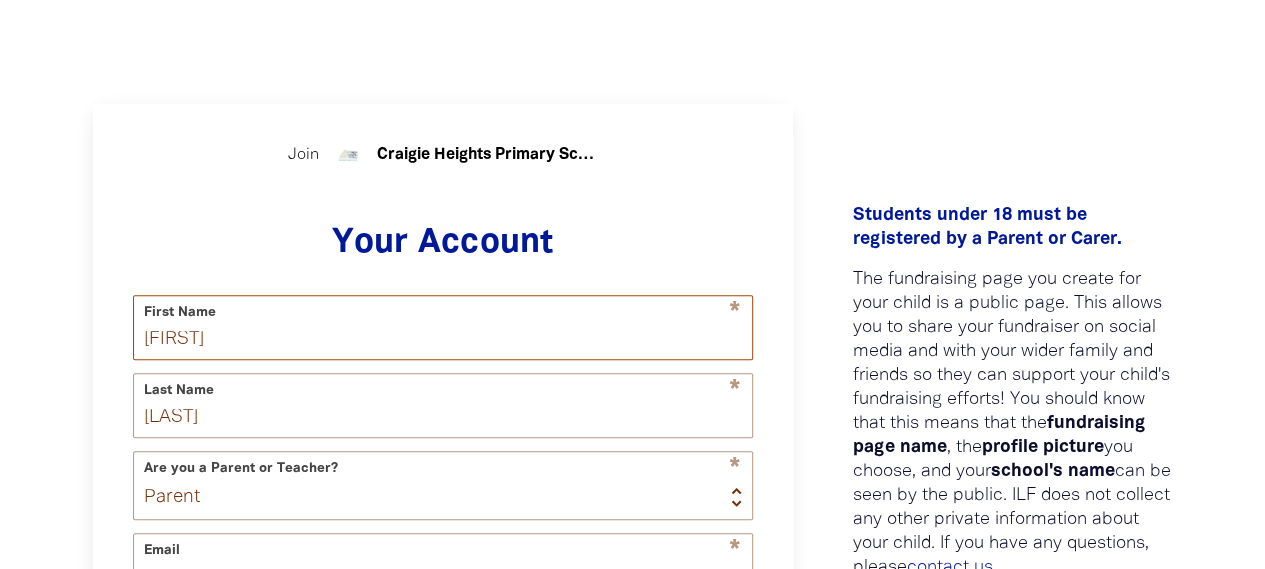 click on "0 1 2 3 Join Craigie Heights Primary School Your Account * First Name Willow * Last Name Kent Are you a Parent or Teacher? * Teacher Parent * Email mjbail@hotmail.com * Phone Number International Afghanistan Åland Islands Albania Algeria American Samoa Andorra Angola Anguilla Antigua and Barbuda Argentina Armenia Aruba Ascension Island Australia Austria Azerbaijan Bahamas Bahrain Bangladesh Barbados Belarus Belgium Belize Benin Bermuda Bhutan Bolivia Bonaire, Sint Eustatius and Saba Bosnia and Herzegovina Botswana Brazil British Indian Ocean Territory Brunei Darussalam Bulgaria Burkina Faso Burundi Cambodia Cameroon Canada Cape Verde Cayman Islands Central African Republic Chad Chile China Christmas Island Cocos (Keeling) Islands Colombia Comoros Congo Congo, Democratic Republic of the Cook Islands Costa Rica Cote d'Ivoire Croatia Cuba Curaçao Cyprus Czech Republic Denmark Djibouti Dominica Dominican Republic Ecuador Egypt El Salvador Equatorial Guinea Eritrea Estonia Ethiopia Falkland Islands Faroe Islands" at bounding box center (633, 504) 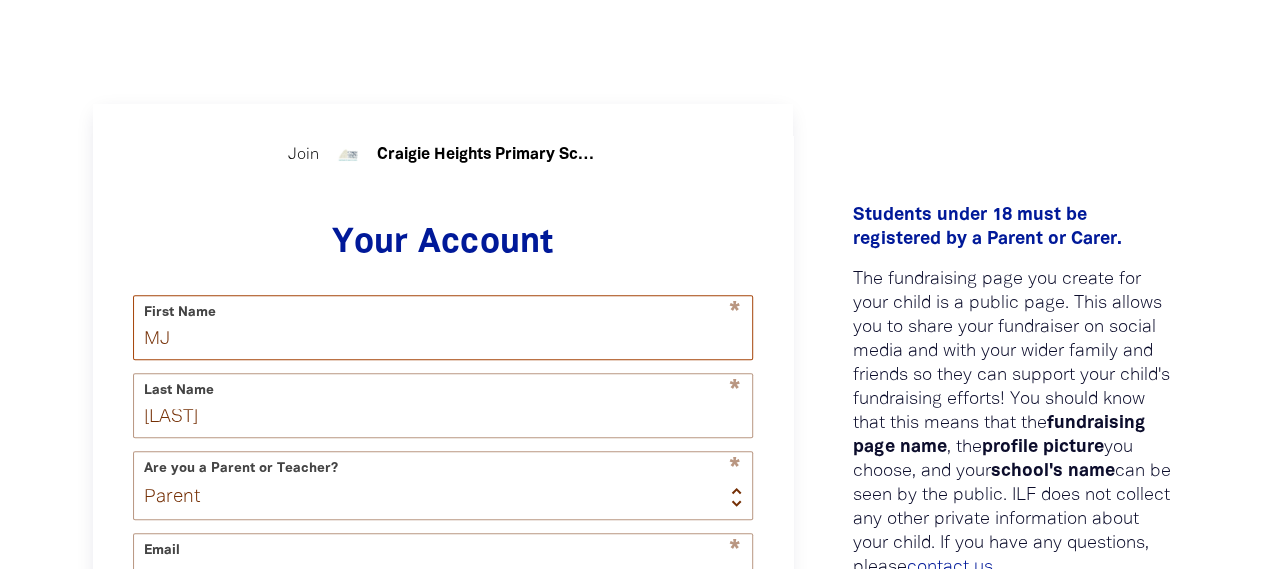 type on "MJ" 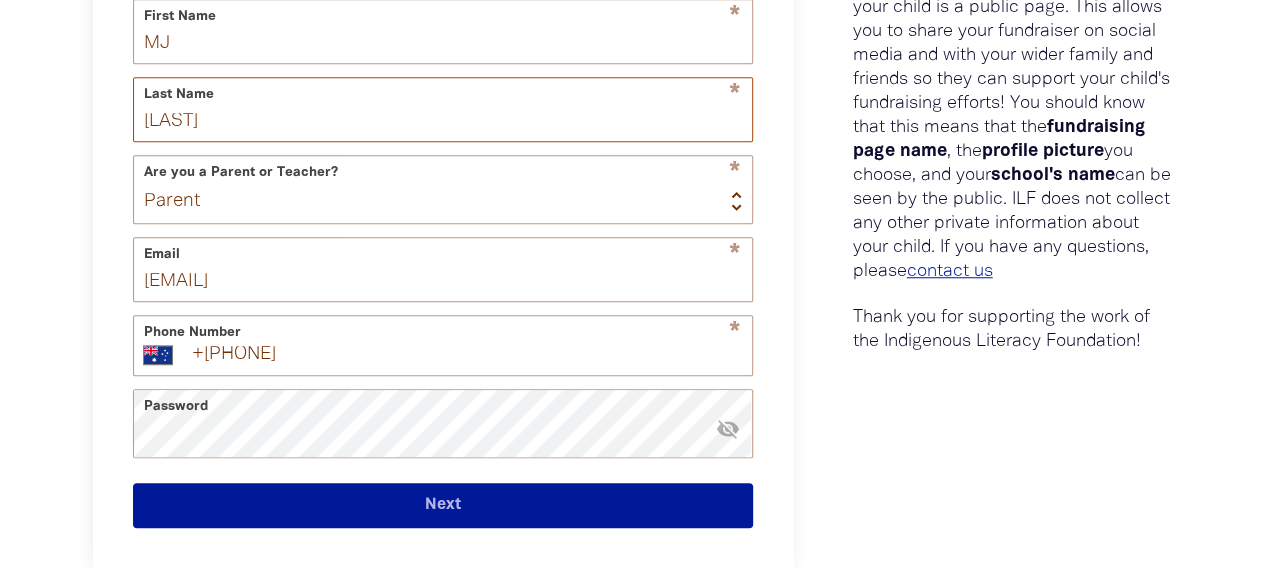 scroll, scrollTop: 912, scrollLeft: 0, axis: vertical 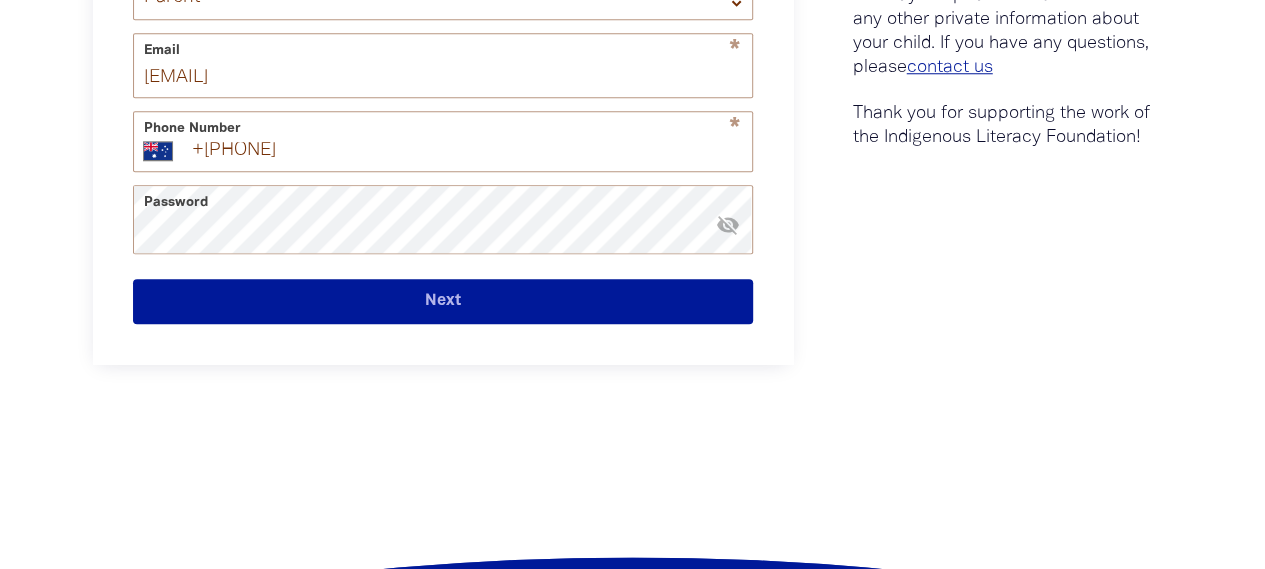 click on "Your Account * First Name MJ * Last Name Kent Are you a Parent or Teacher? * Teacher Parent * Email mjbail@hotmail.com * Phone Number International Afghanistan Åland Islands Albania Algeria American Samoa Andorra Angola Anguilla Antigua and Barbuda Argentina Armenia Aruba Ascension Island Australia Austria Azerbaijan Bahamas Bahrain Bangladesh Barbados Belarus Belgium Belize Benin Bermuda Bhutan Bolivia Bonaire, Sint Eustatius and Saba Bosnia and Herzegovina Botswana Brazil British Indian Ocean Territory Brunei Darussalam Bulgaria Burkina Faso Burundi Cambodia Cameroon Canada Cape Verde Cayman Islands Central African Republic Chad Chile China Christmas Island Cocos (Keeling) Islands Colombia Comoros Congo Congo, Democratic Republic of the Cook Islands Costa Rica Cote d'Ivoire Croatia Cuba Curaçao Cyprus Czech Republic Denmark Djibouti Dominica Dominican Republic Ecuador Egypt El Salvador Equatorial Guinea Eritrea Estonia Ethiopia Falkland Islands Faroe Islands Federated States of Micronesia Fiji Finland *" at bounding box center (443, 24) 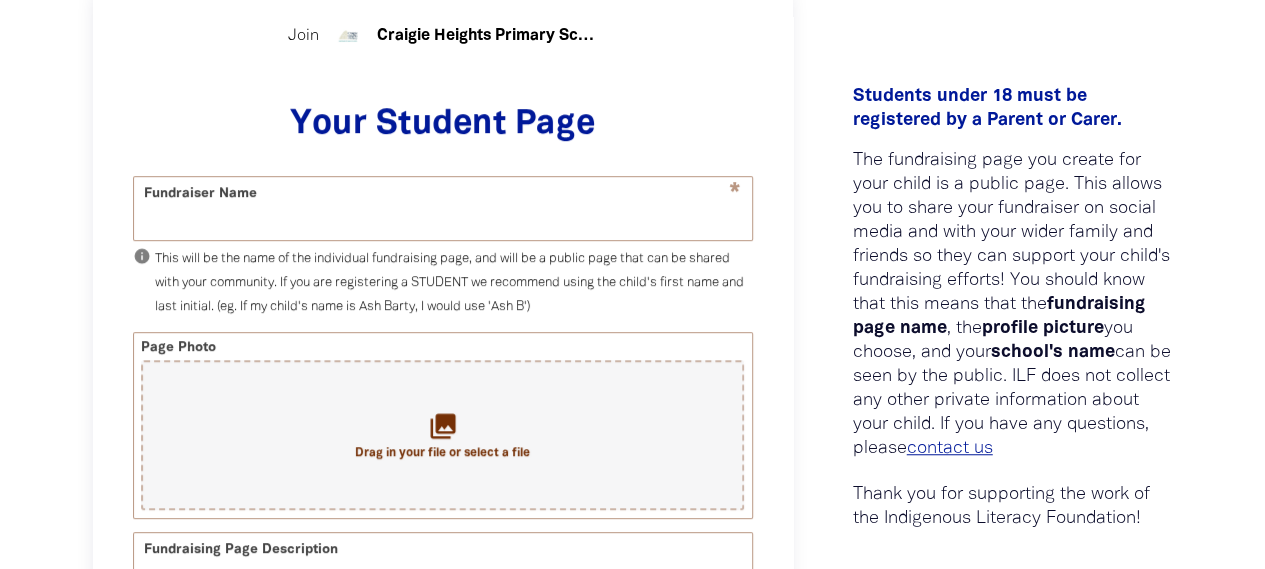 scroll, scrollTop: 516, scrollLeft: 0, axis: vertical 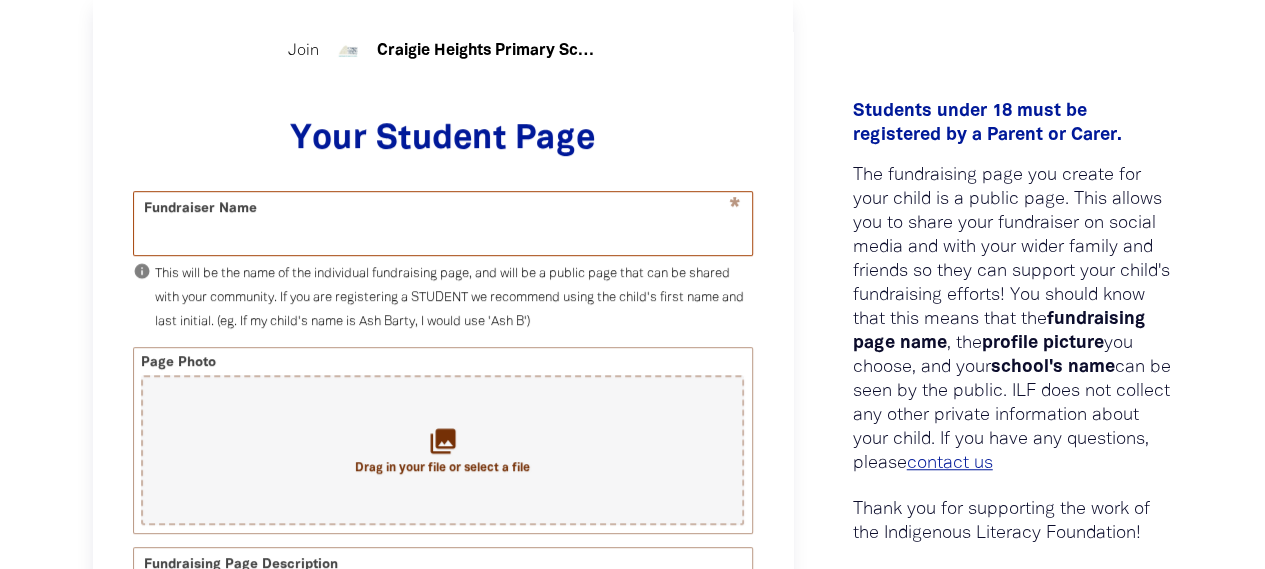 click on "Fundraiser Name" at bounding box center [443, 223] 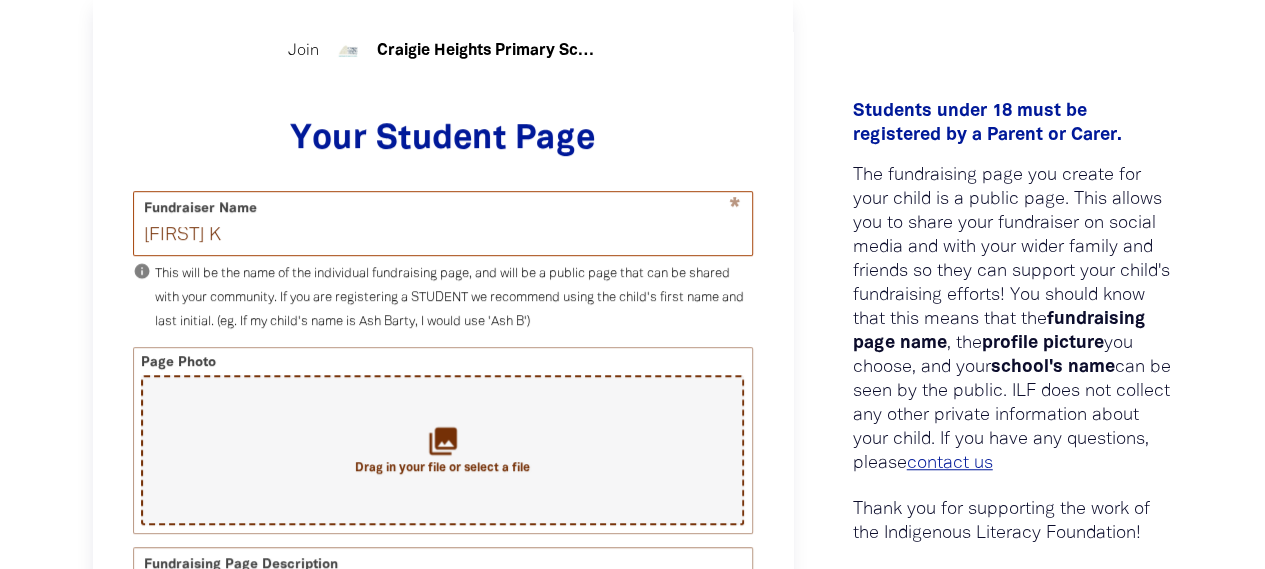 type on "[PERSON]" 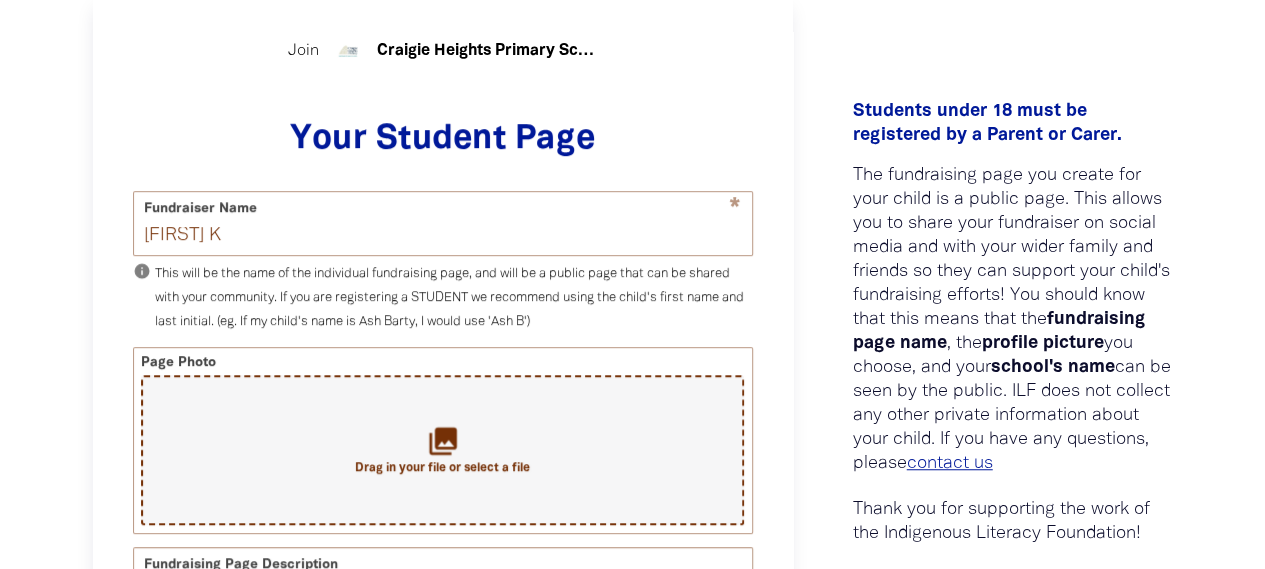 click on "collections" at bounding box center [442, 440] 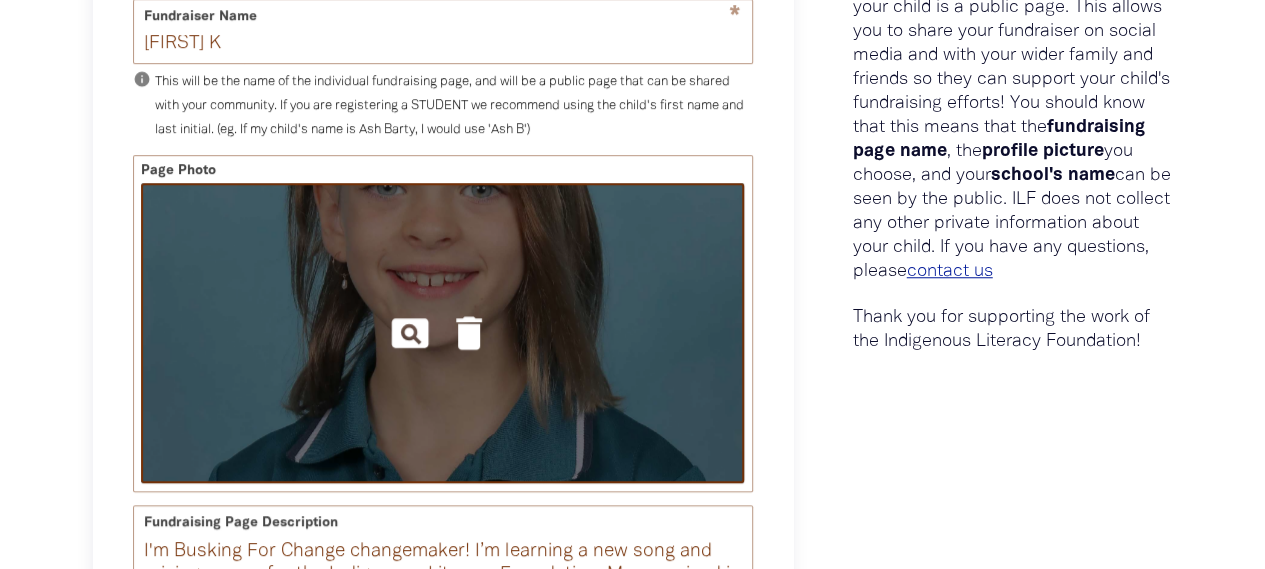 scroll, scrollTop: 716, scrollLeft: 0, axis: vertical 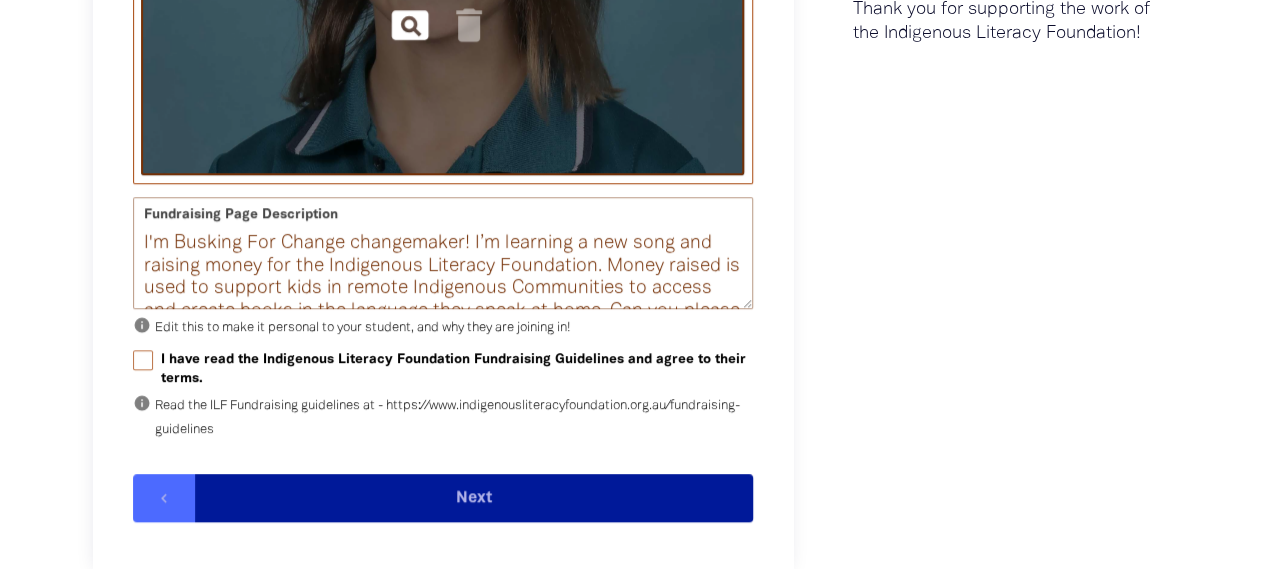 click on "pageview" at bounding box center (410, 25) 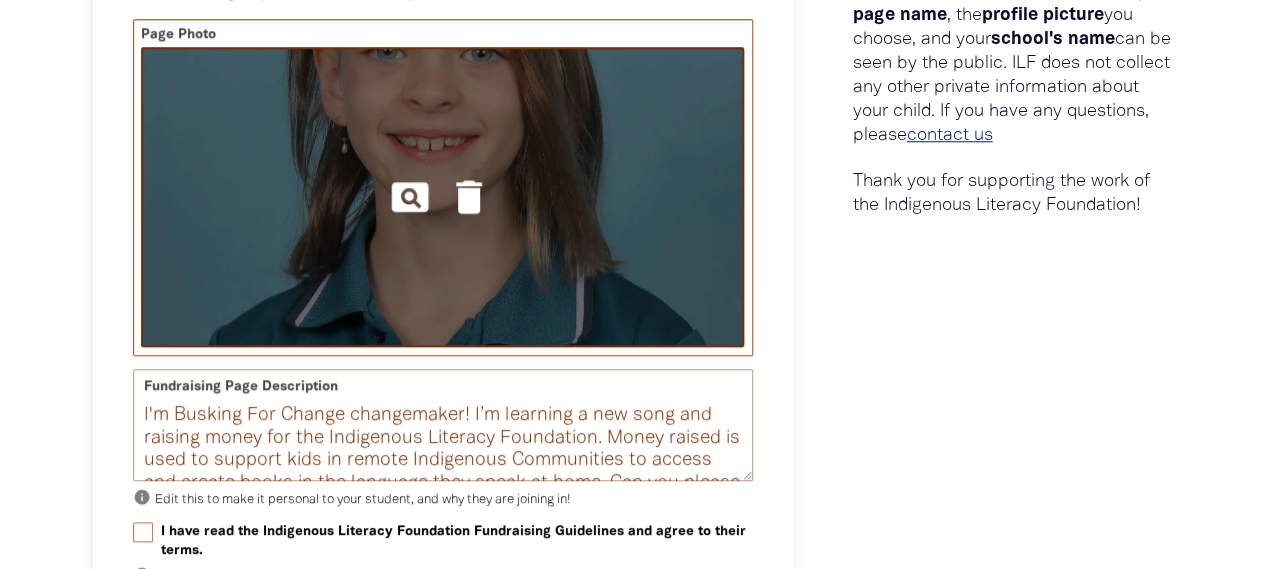 scroll, scrollTop: 716, scrollLeft: 0, axis: vertical 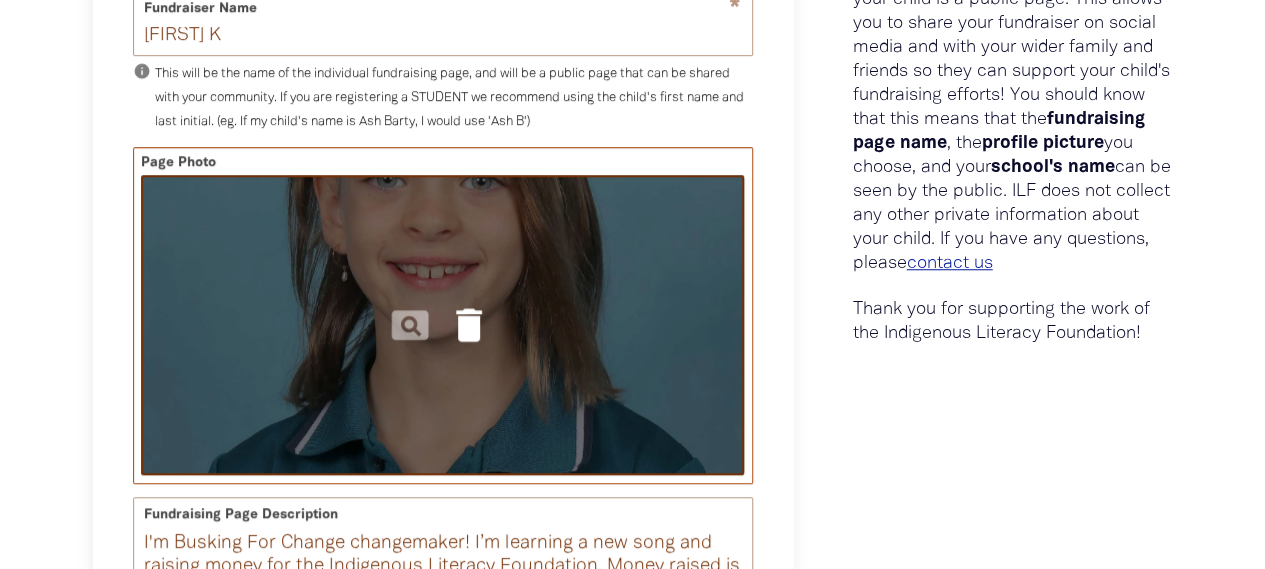 click on "delete" at bounding box center [469, 325] 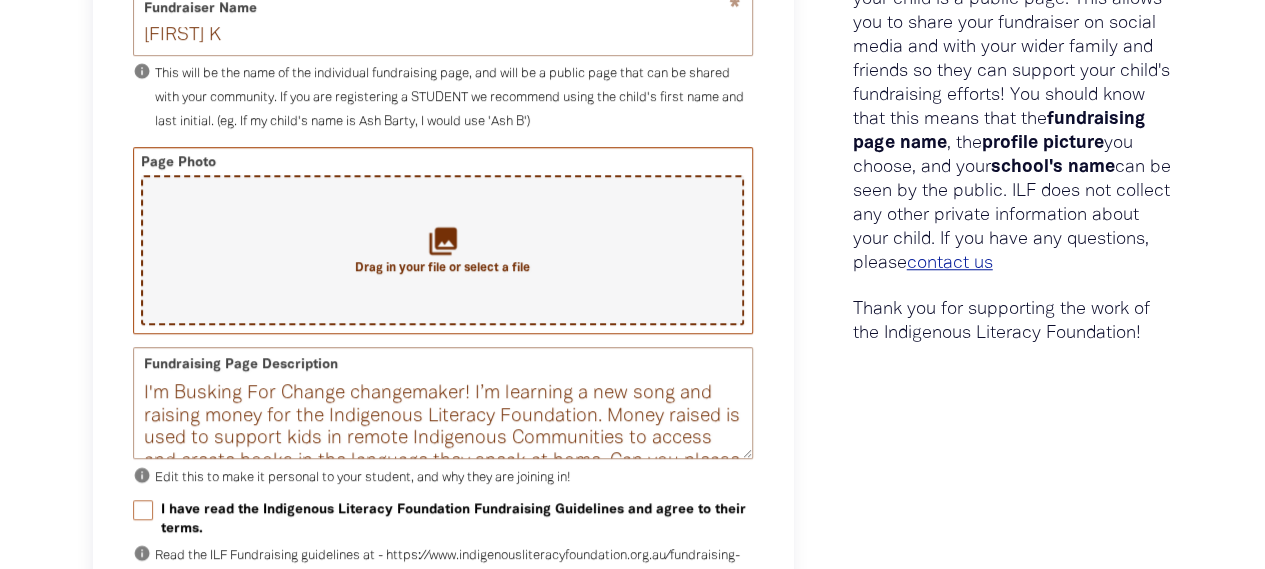 click on "collections Drag in your file or select a file" at bounding box center (442, 250) 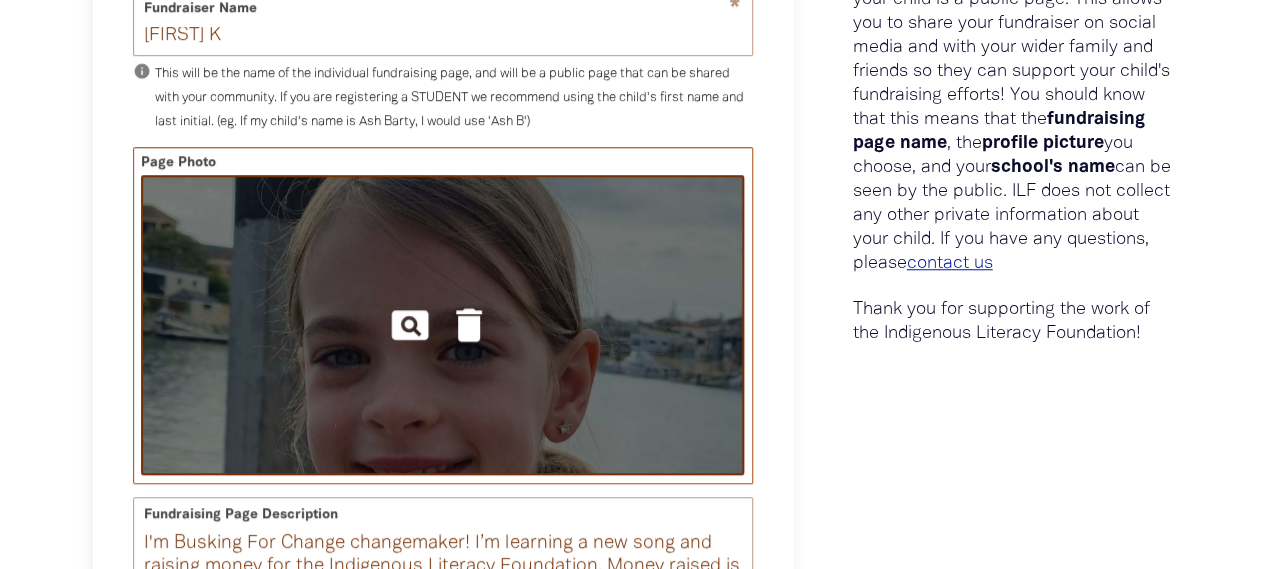 click at bounding box center (442, 325) 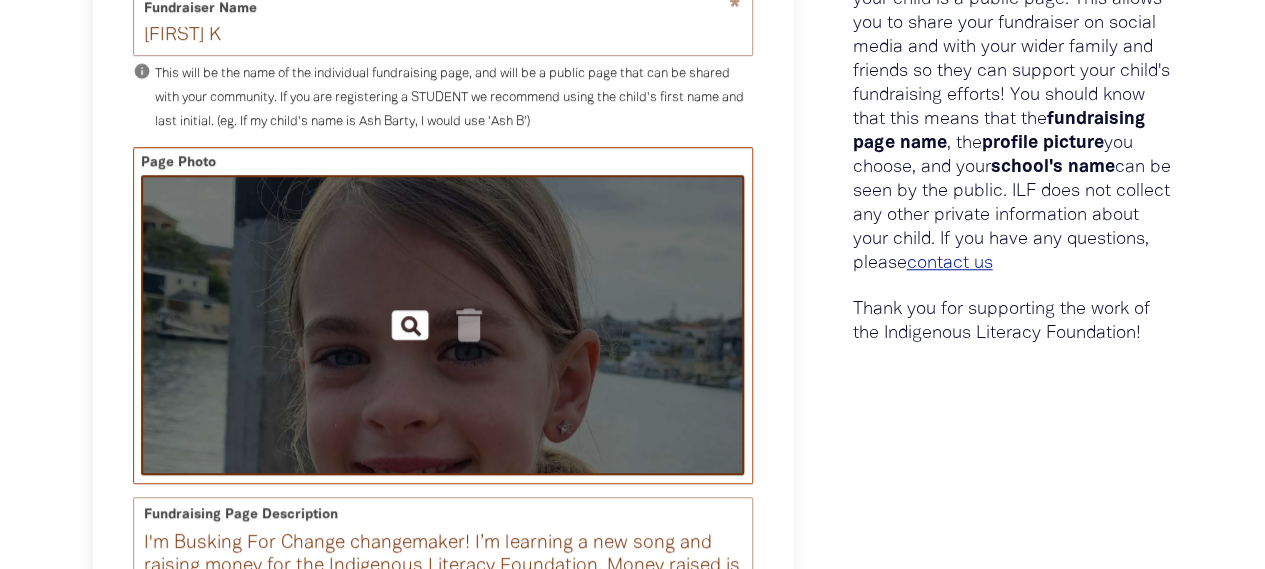 click at bounding box center (442, 325) 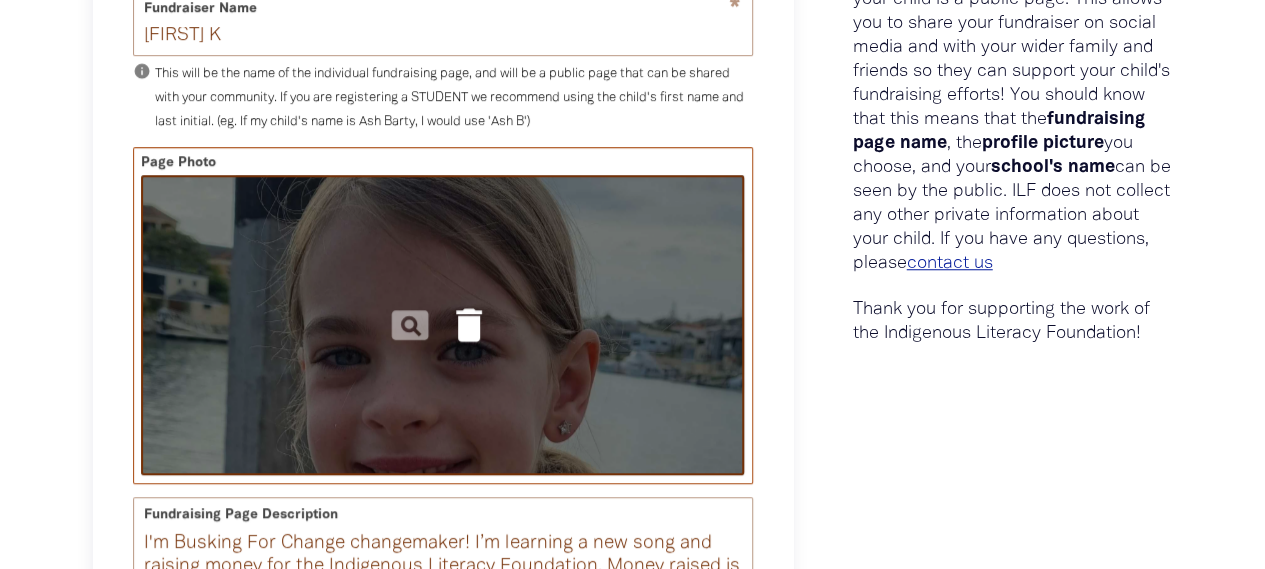 click on "delete" at bounding box center [469, 325] 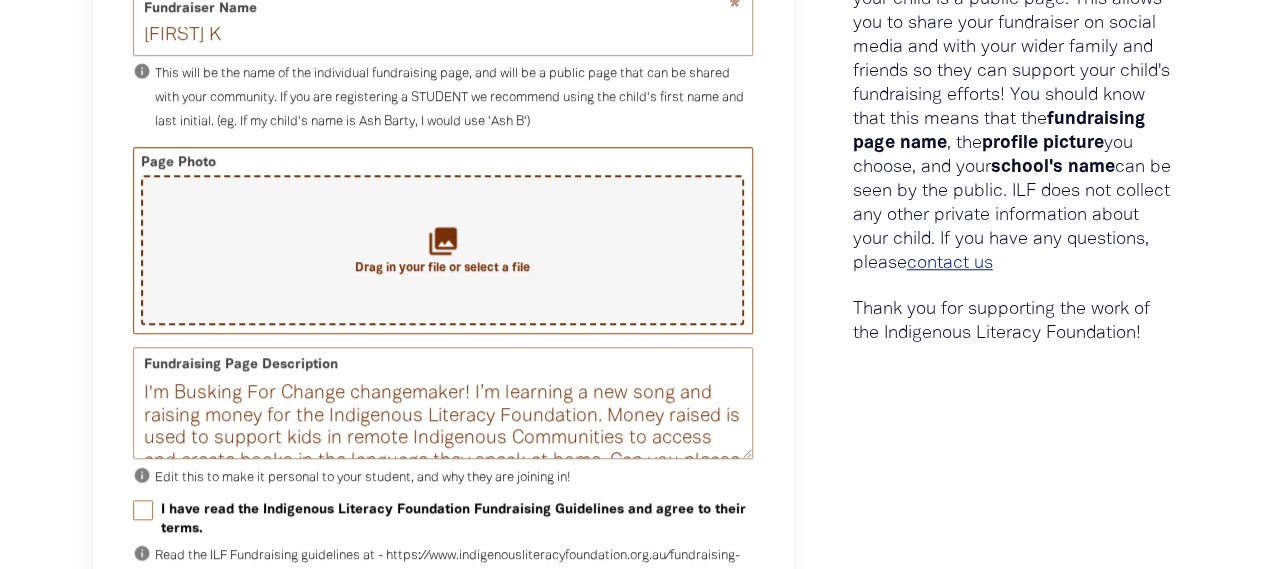 click on "collections" at bounding box center [442, 240] 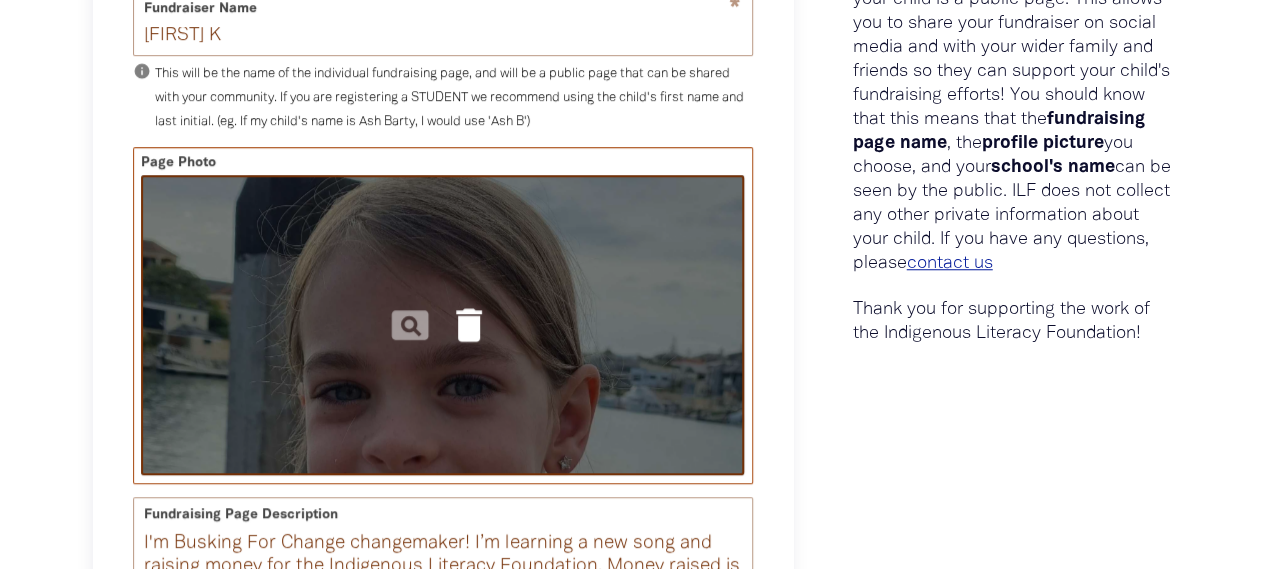 click on "delete" at bounding box center [469, 325] 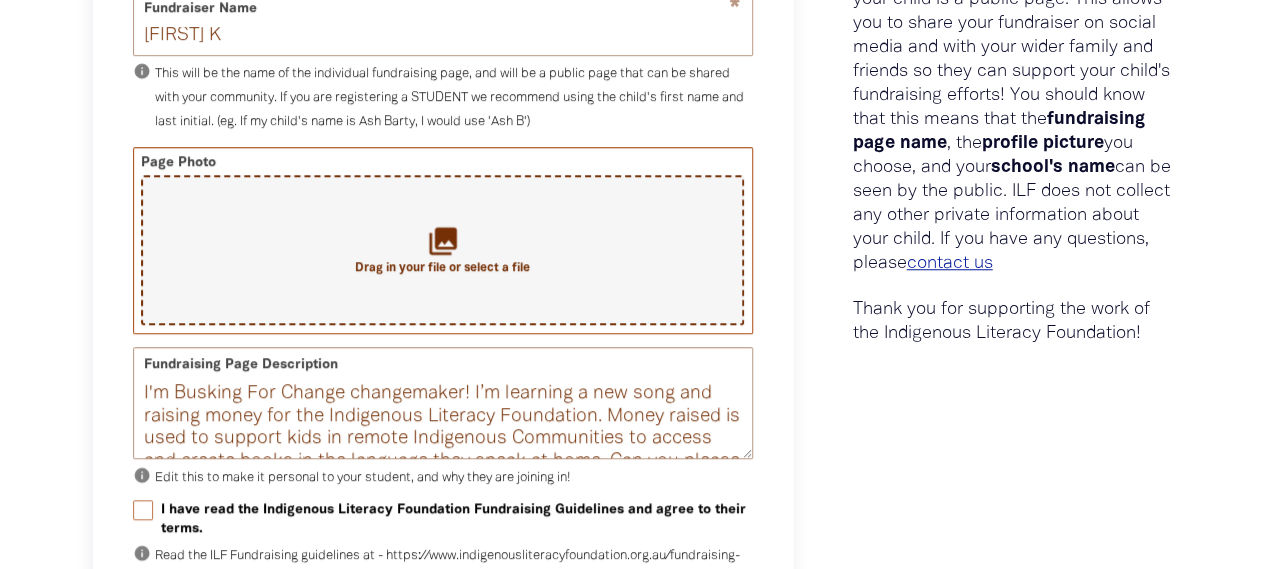 click on "collections Drag in your file or select a file" at bounding box center (442, 250) 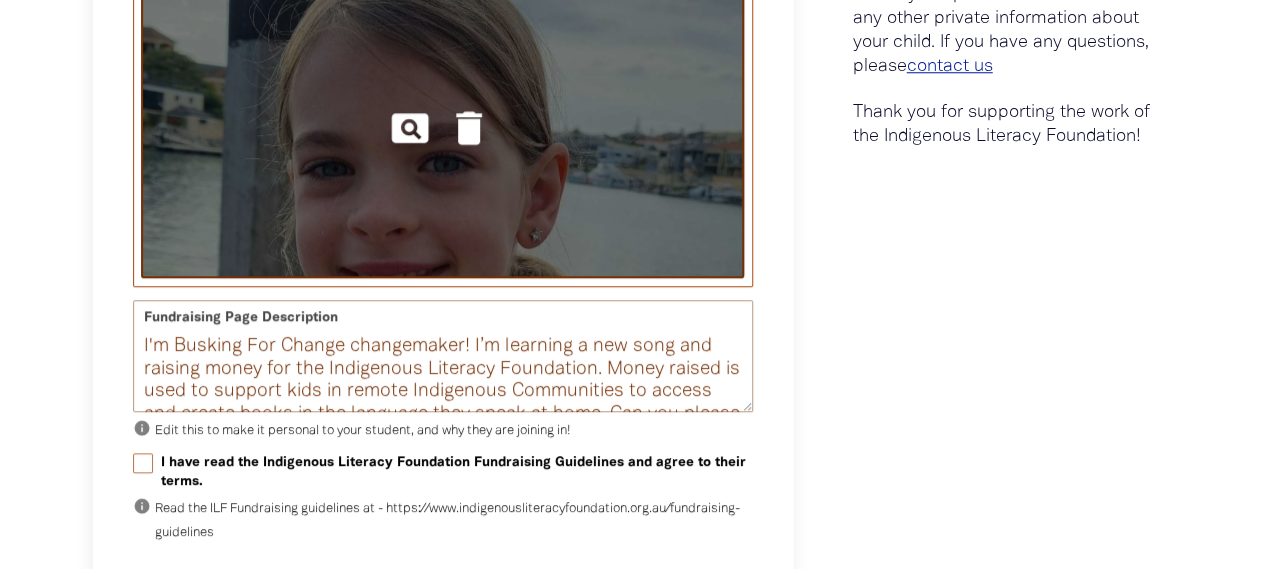 scroll, scrollTop: 916, scrollLeft: 0, axis: vertical 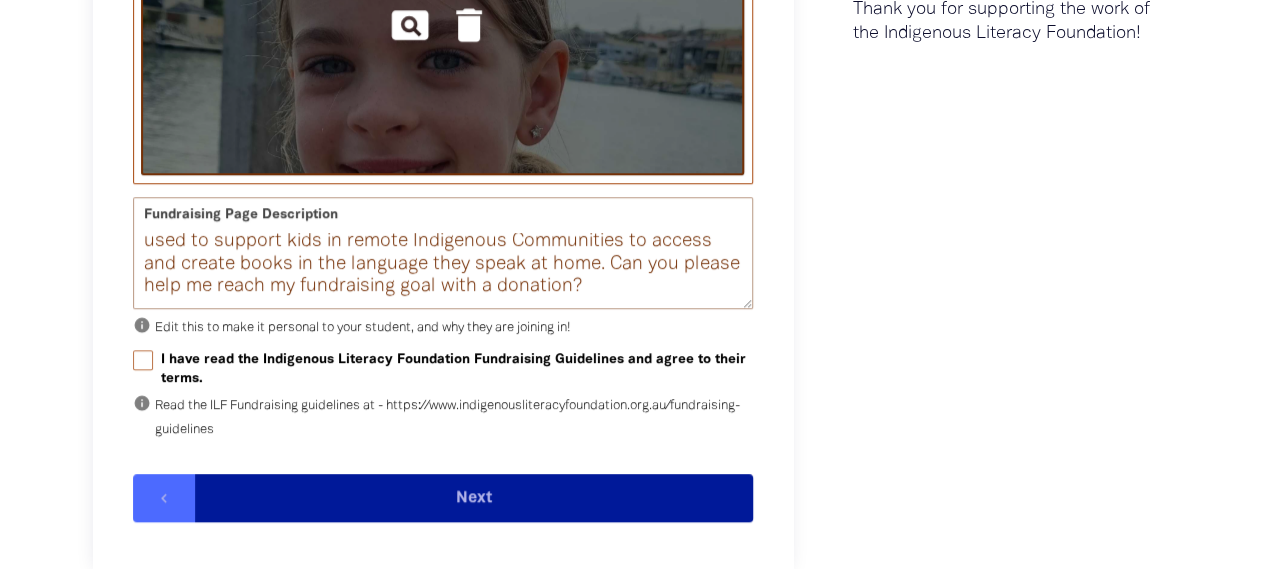 click on "I have read the Indigenous Literacy Foundation Fundraising Guidelines and agree to their terms." at bounding box center (143, 360) 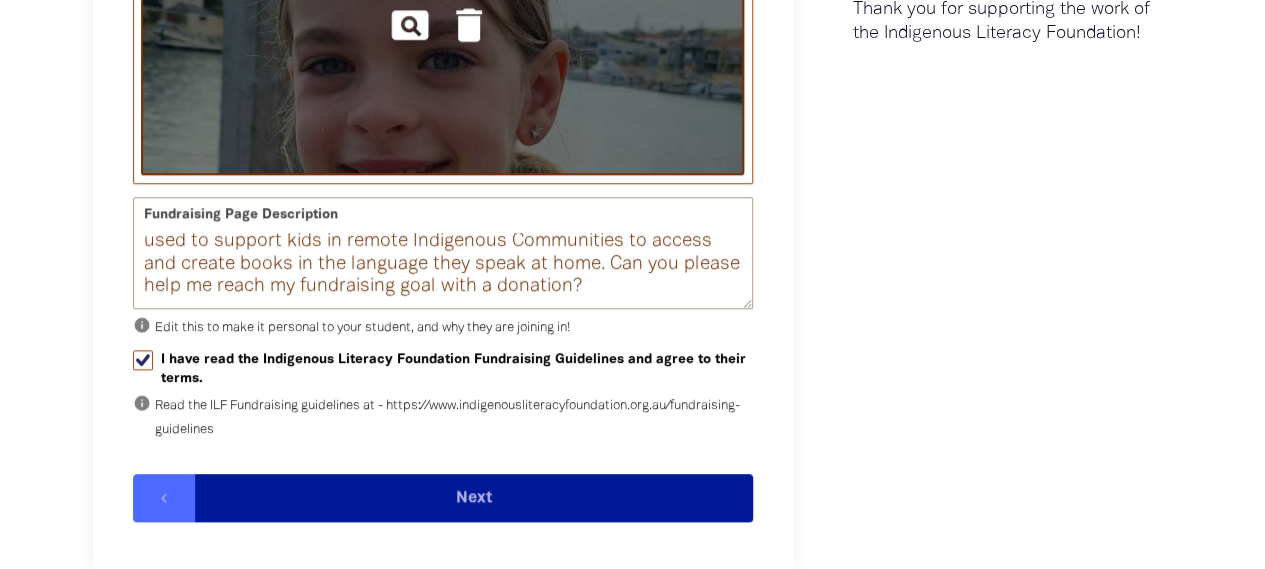 checkbox on "true" 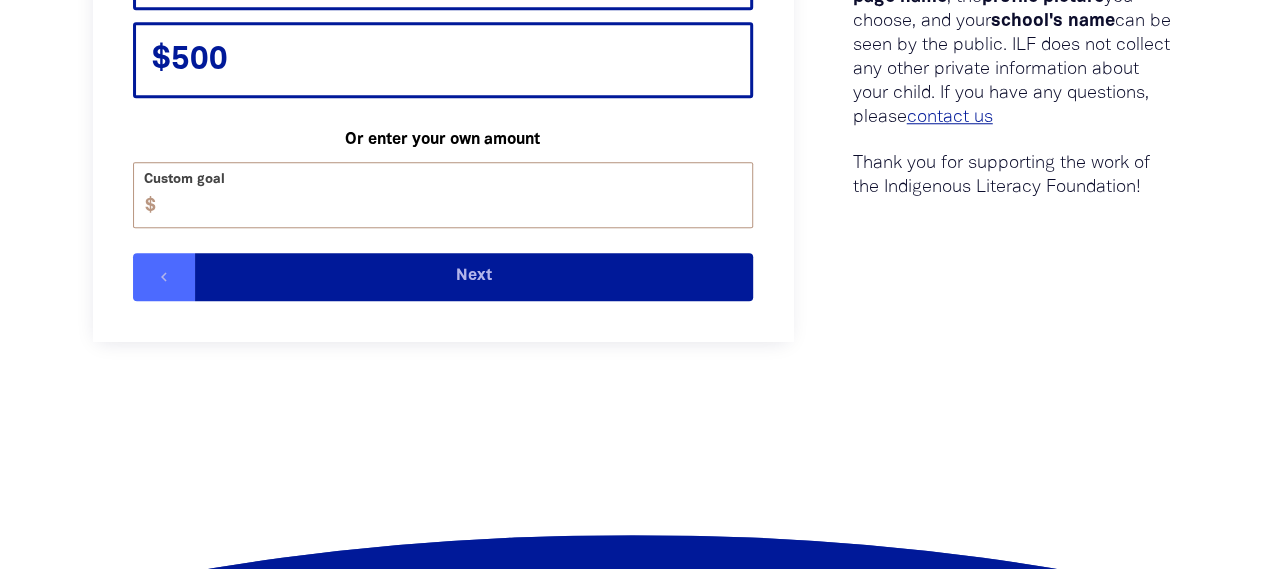 scroll, scrollTop: 1016, scrollLeft: 0, axis: vertical 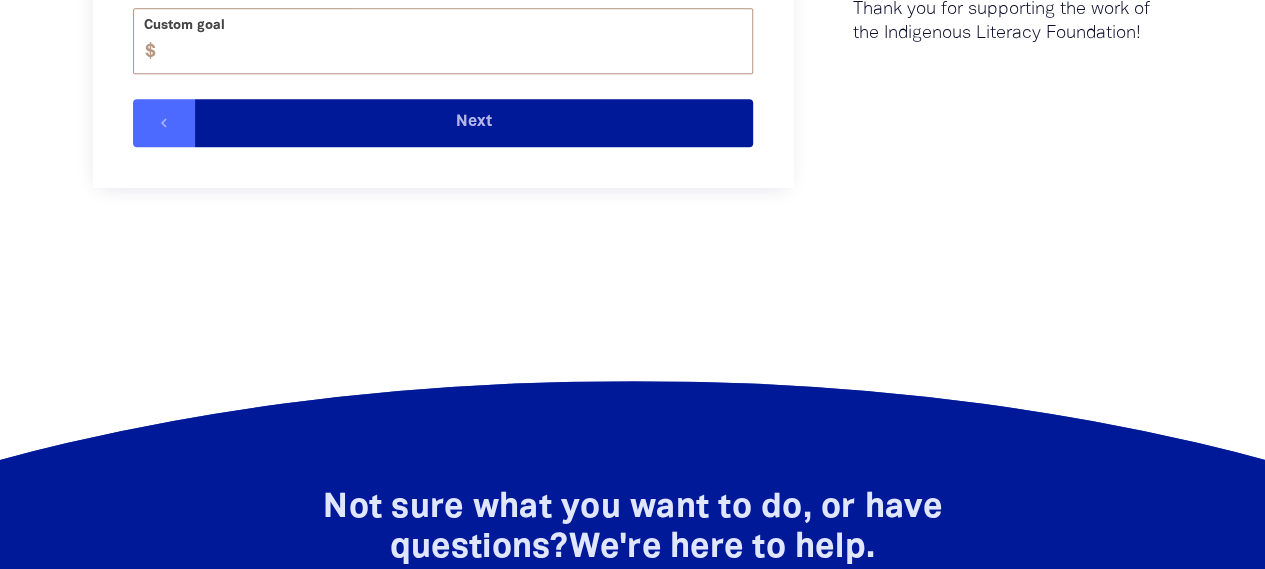click on "Next" at bounding box center (474, 123) 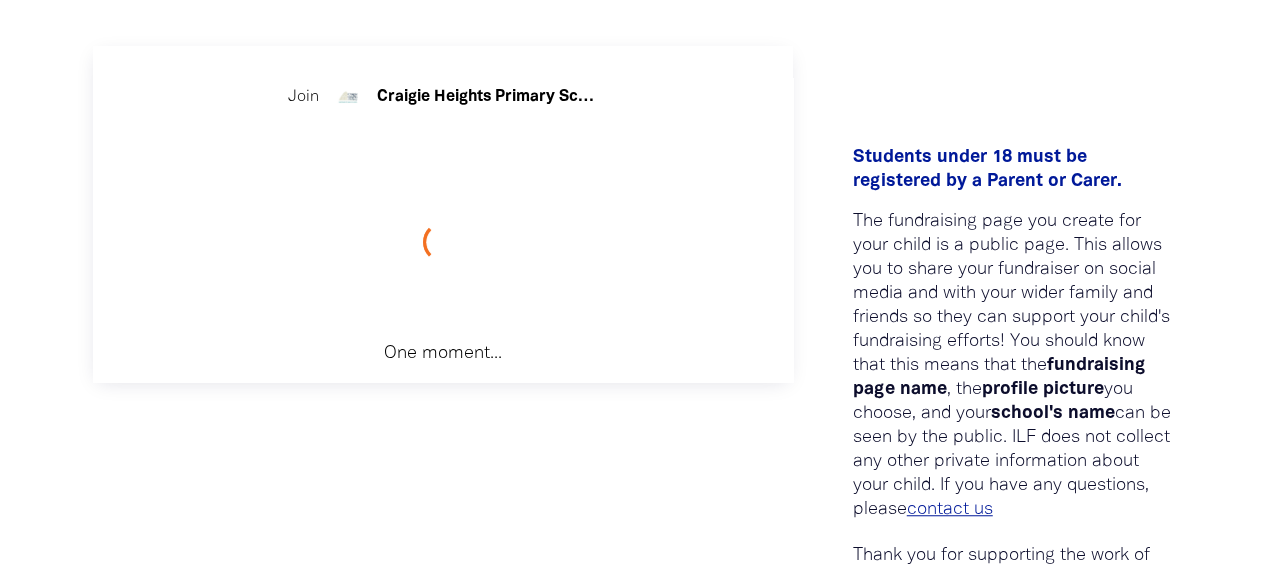 scroll, scrollTop: 466, scrollLeft: 0, axis: vertical 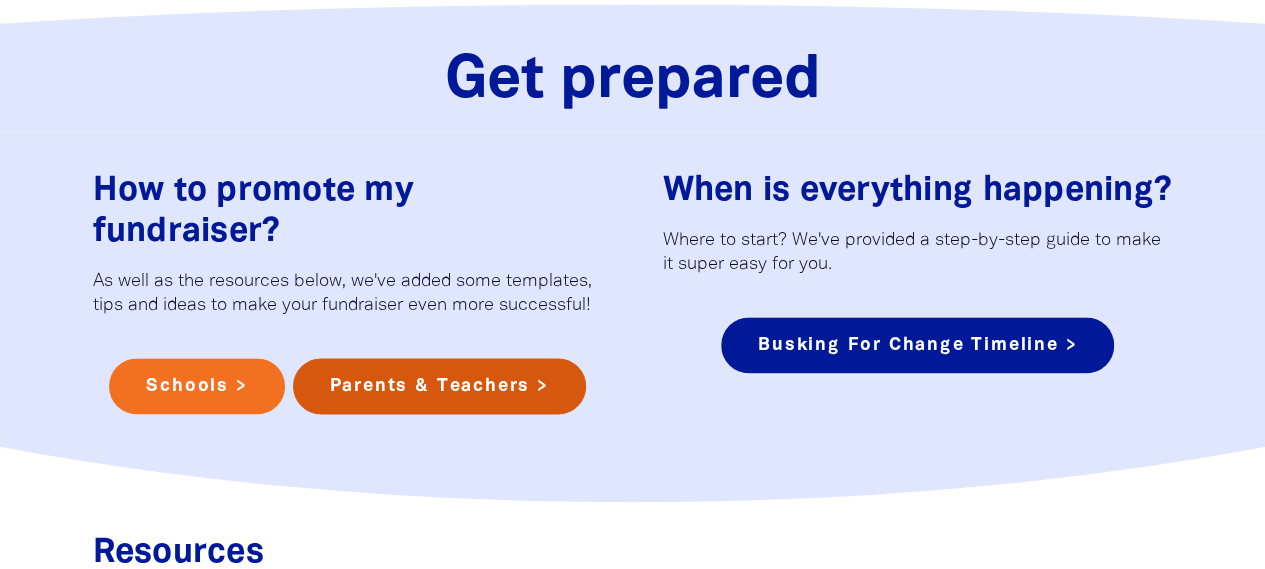 click on "Parents & Teachers >" at bounding box center [439, 386] 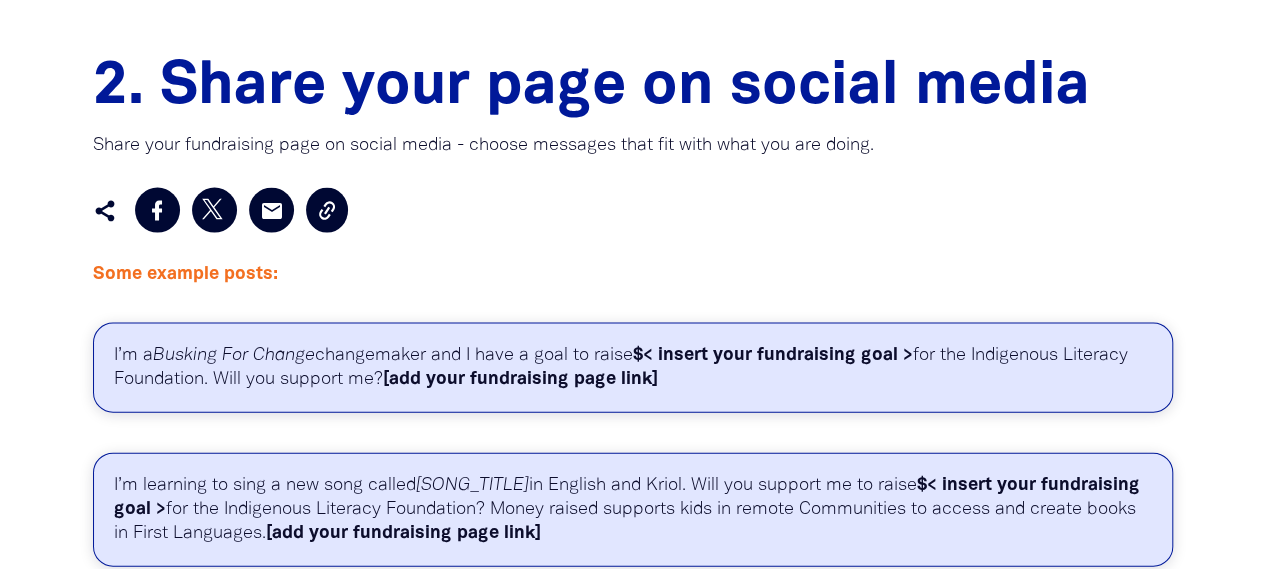scroll, scrollTop: 1900, scrollLeft: 0, axis: vertical 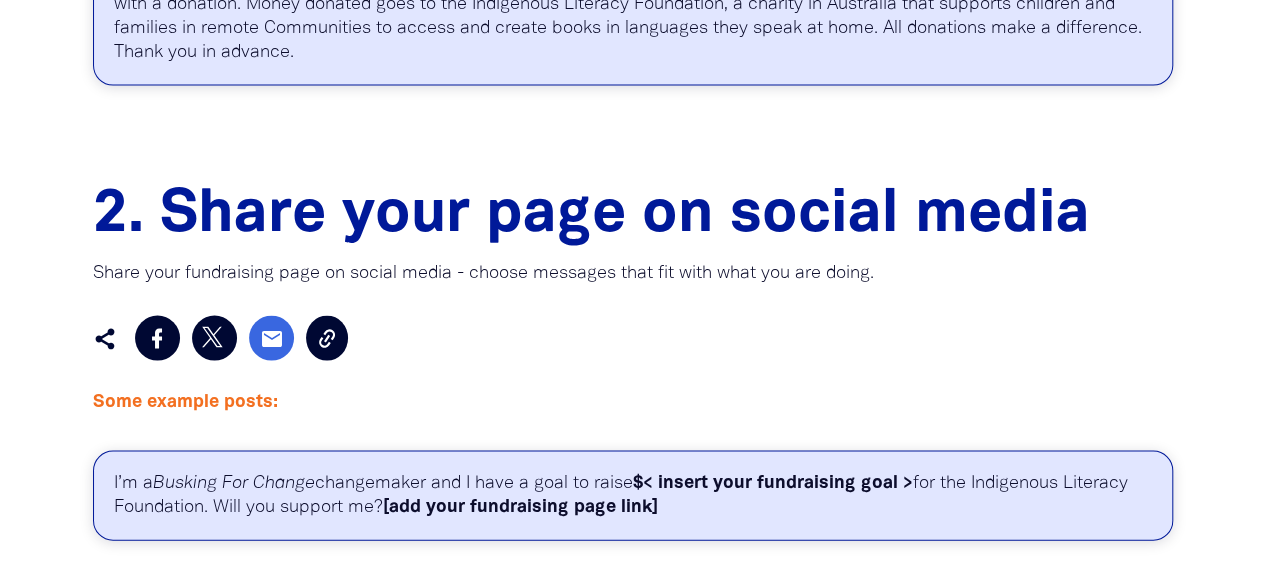 click on "email" at bounding box center (272, 339) 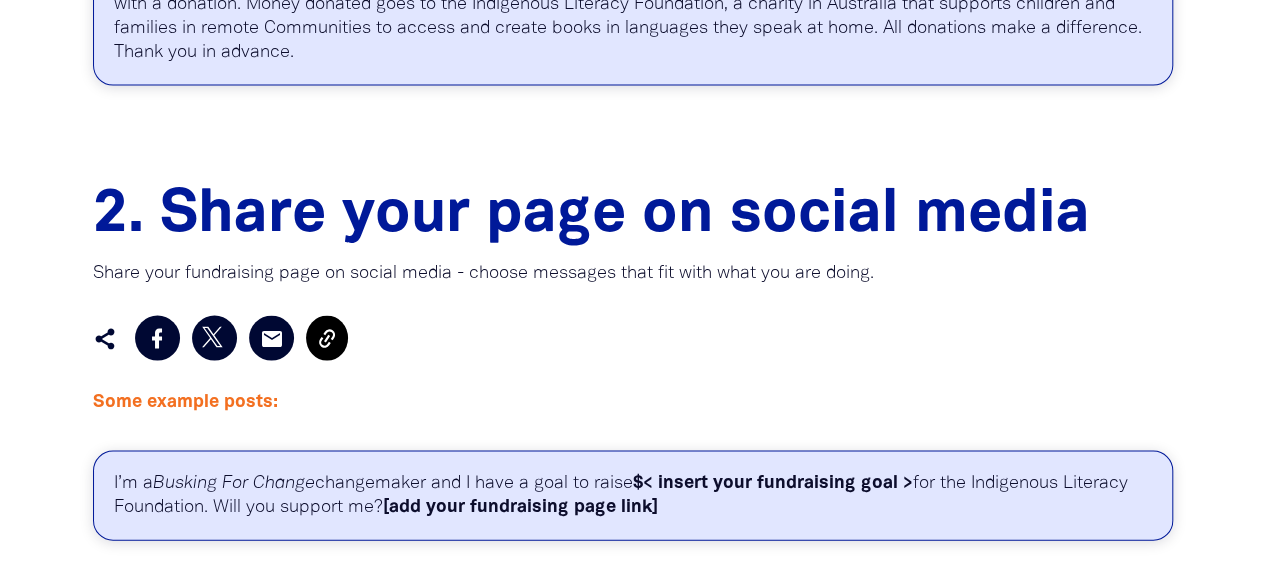 click 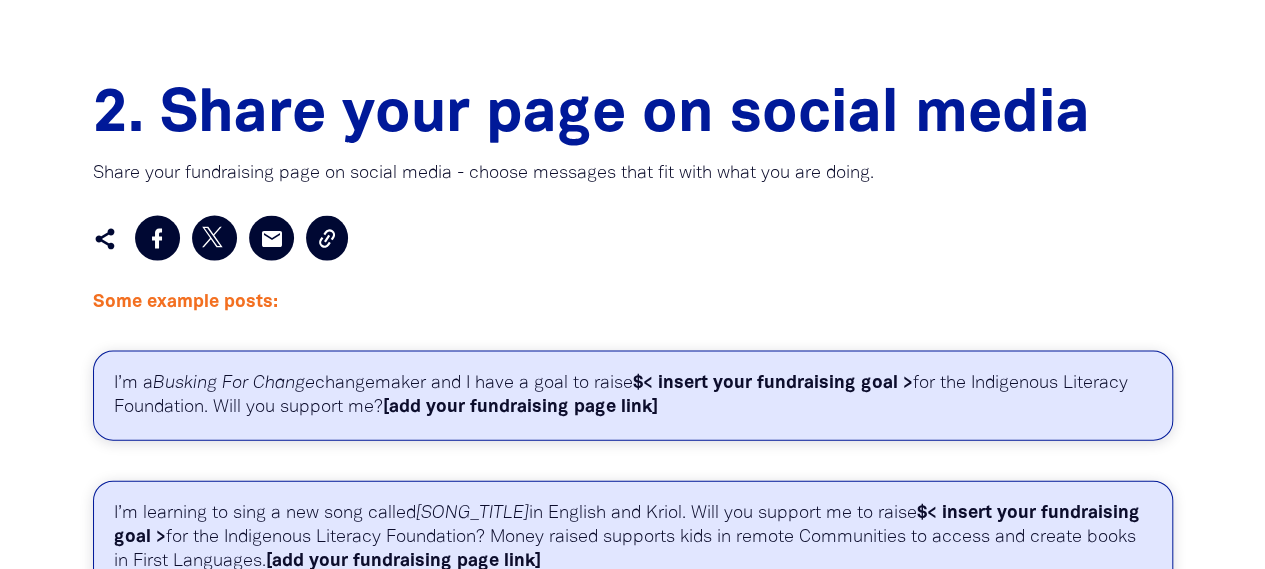 scroll, scrollTop: 2600, scrollLeft: 0, axis: vertical 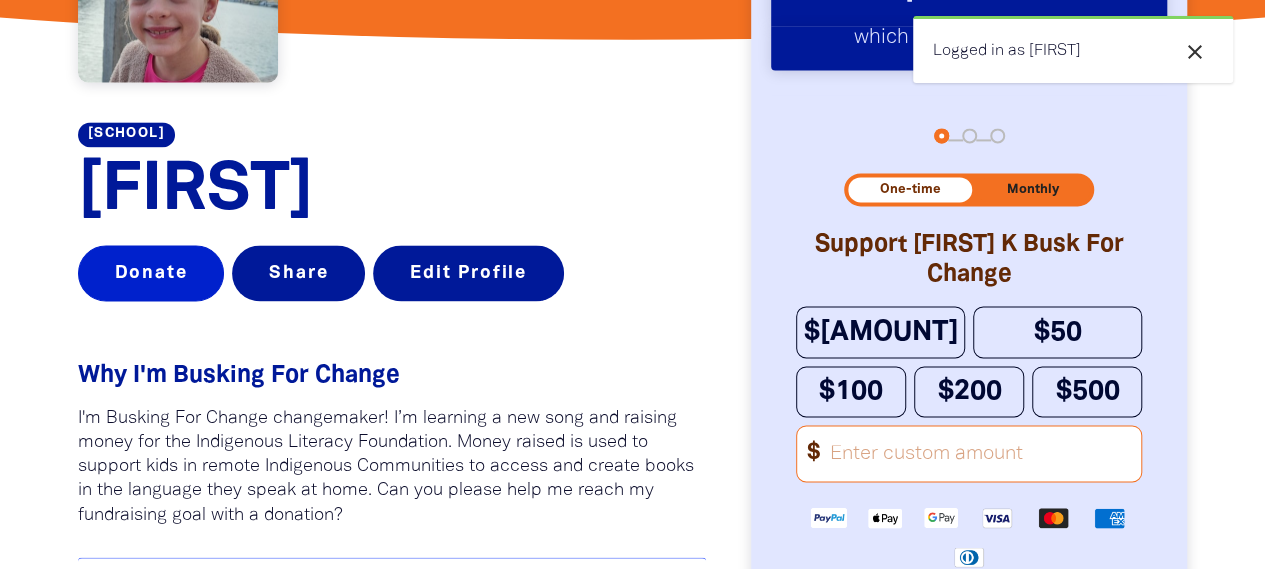 click on "Donate" at bounding box center [151, 273] 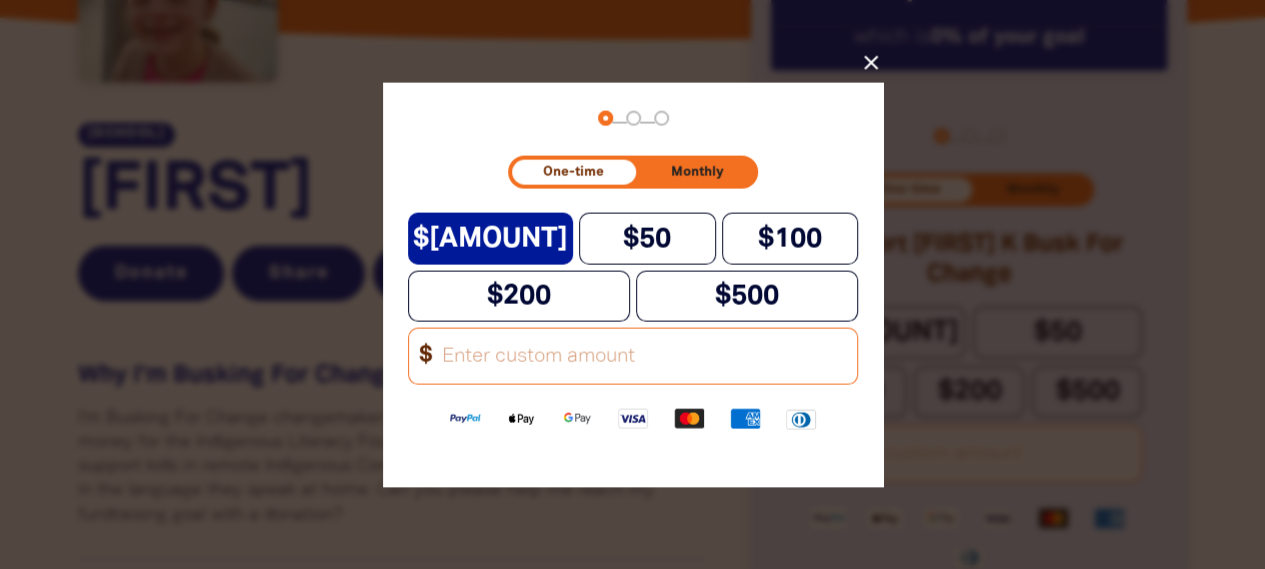 click on "$[AMOUNT]" 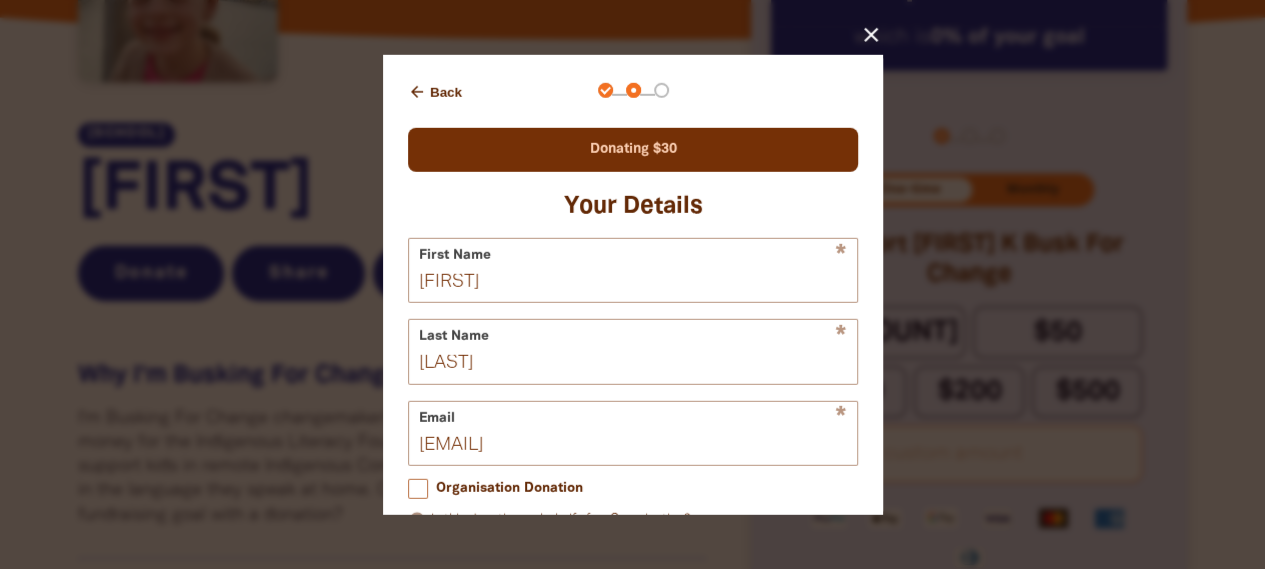 scroll, scrollTop: 294, scrollLeft: 0, axis: vertical 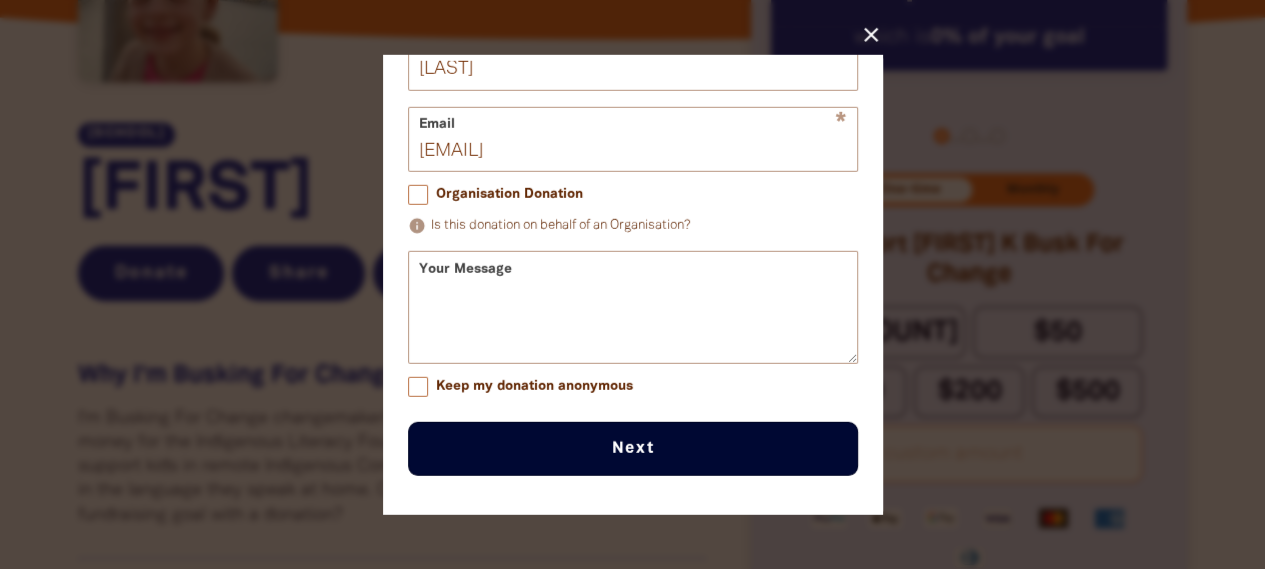 click on "Your Message" at bounding box center [633, 307] 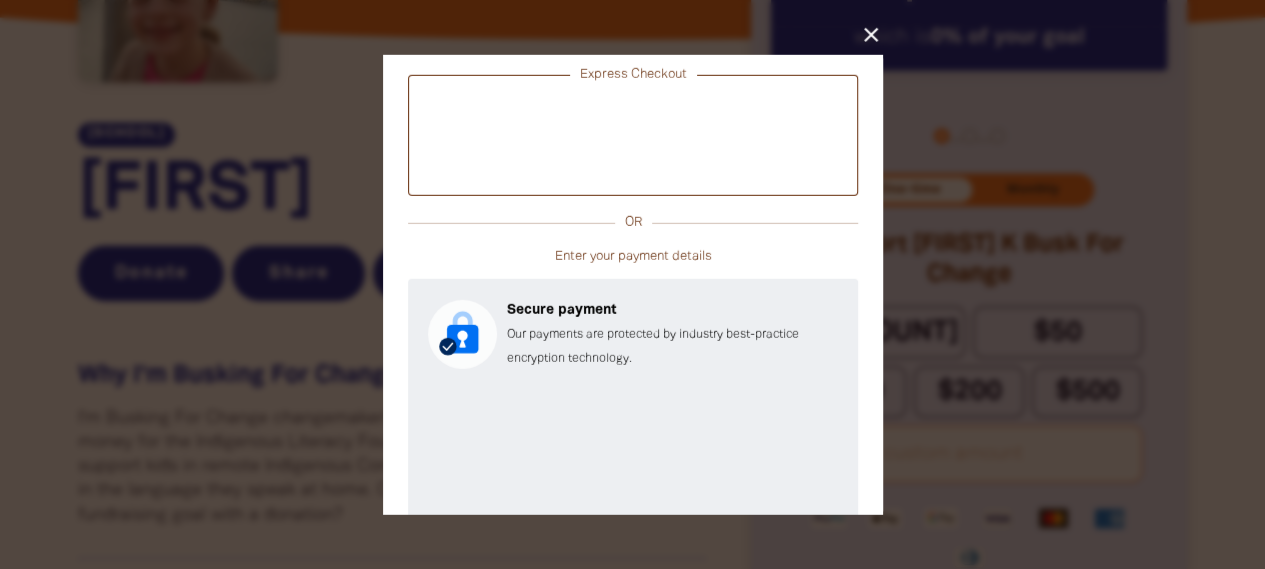 scroll, scrollTop: 0, scrollLeft: 0, axis: both 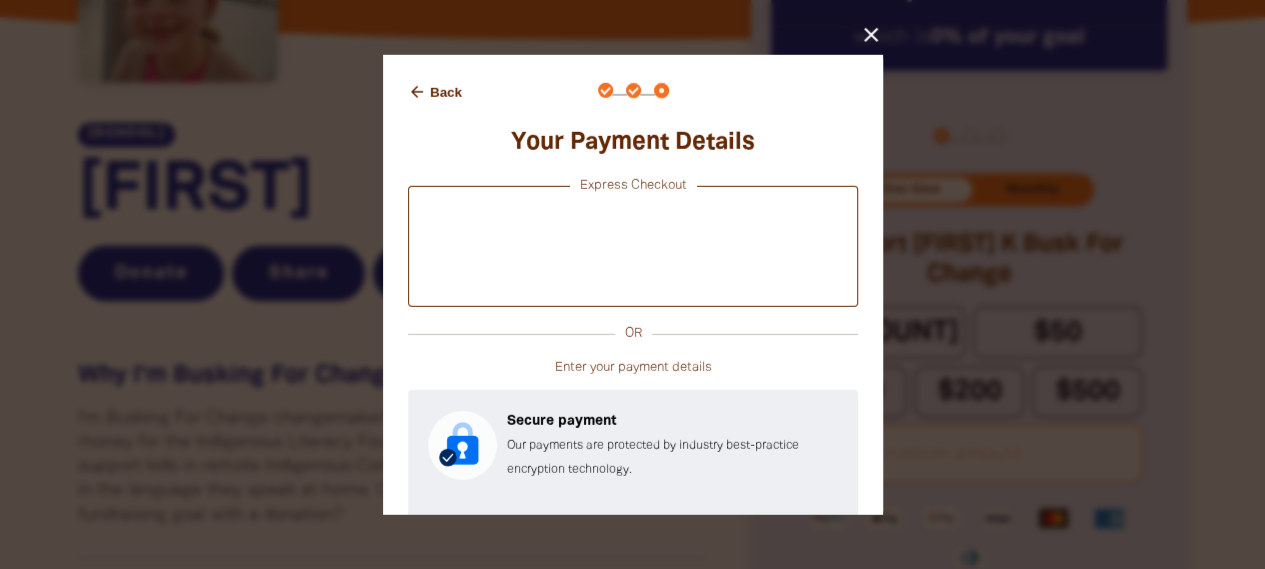 click on "arrow_back Back" at bounding box center [435, 92] 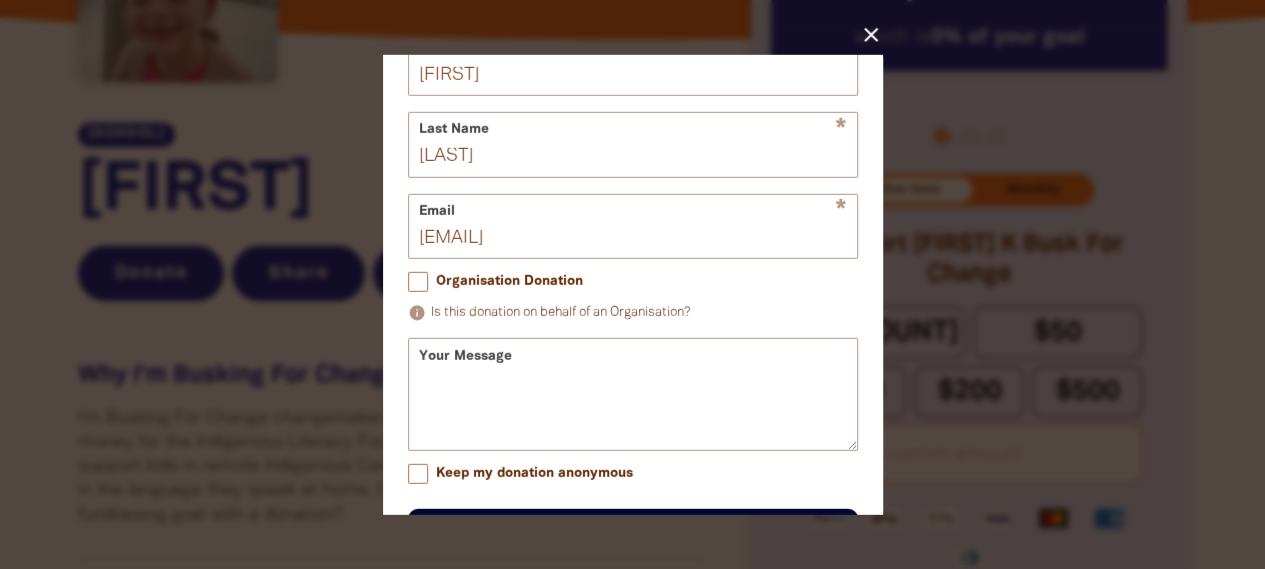 scroll, scrollTop: 294, scrollLeft: 0, axis: vertical 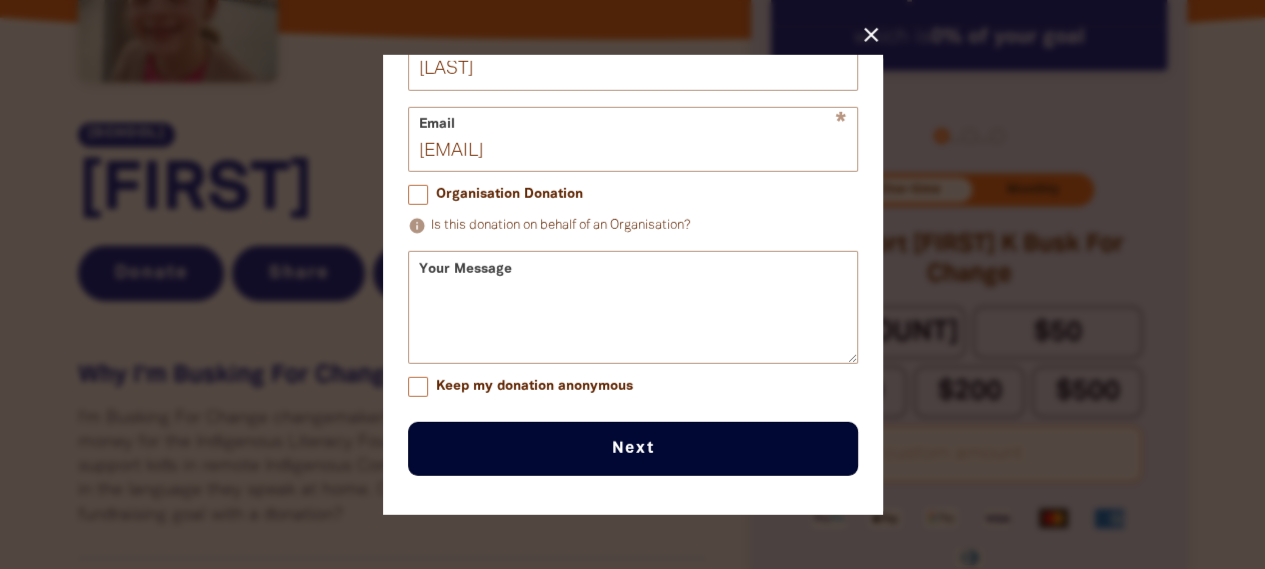 click on "Next   chevron_right" at bounding box center [633, 448] 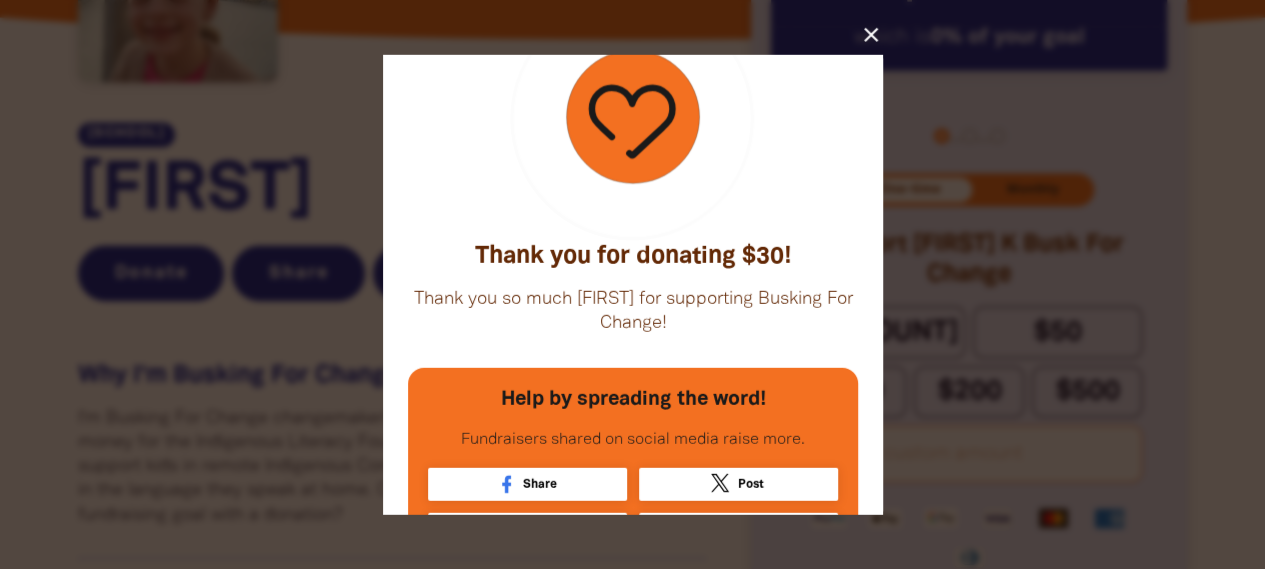 scroll, scrollTop: 164, scrollLeft: 0, axis: vertical 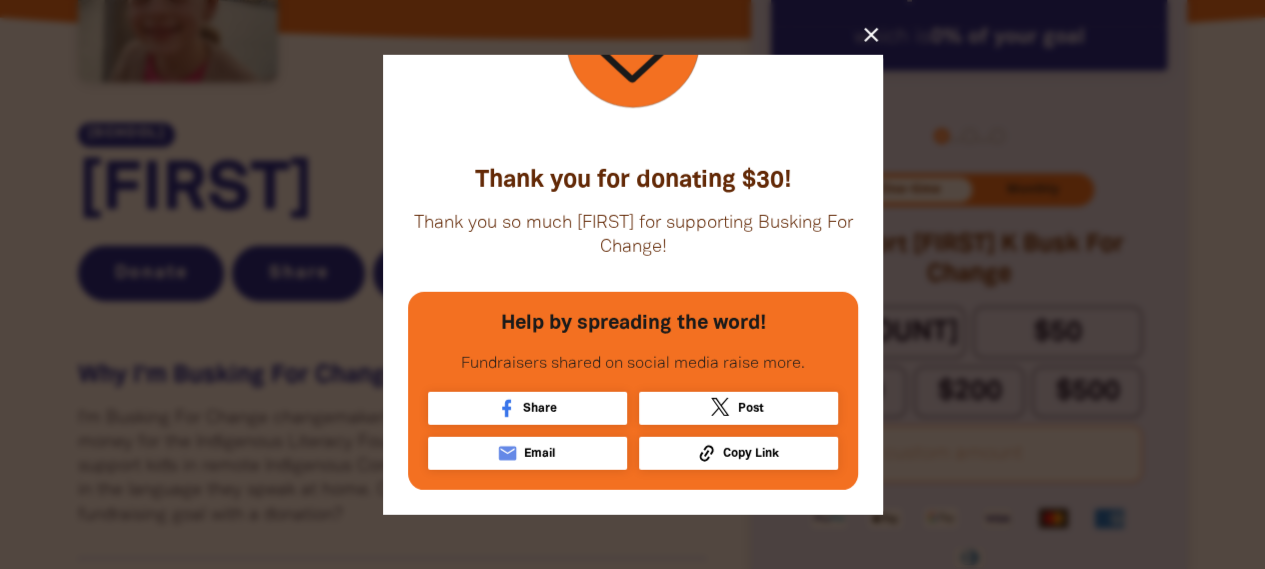 click on "close" at bounding box center [871, 35] 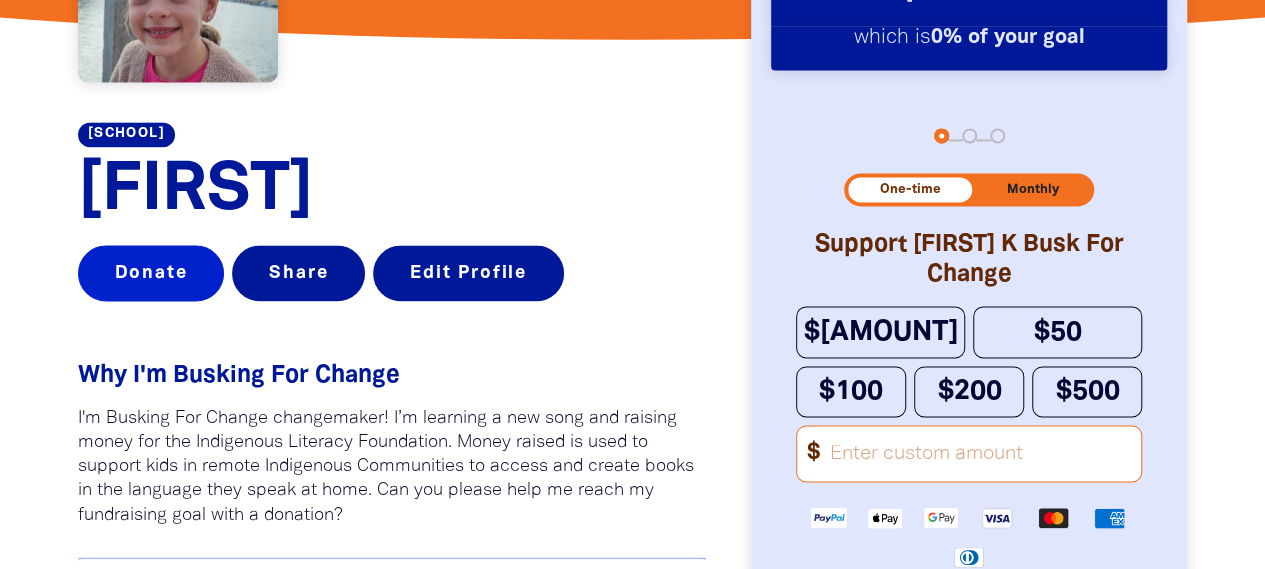 click on "Donate" at bounding box center (151, 273) 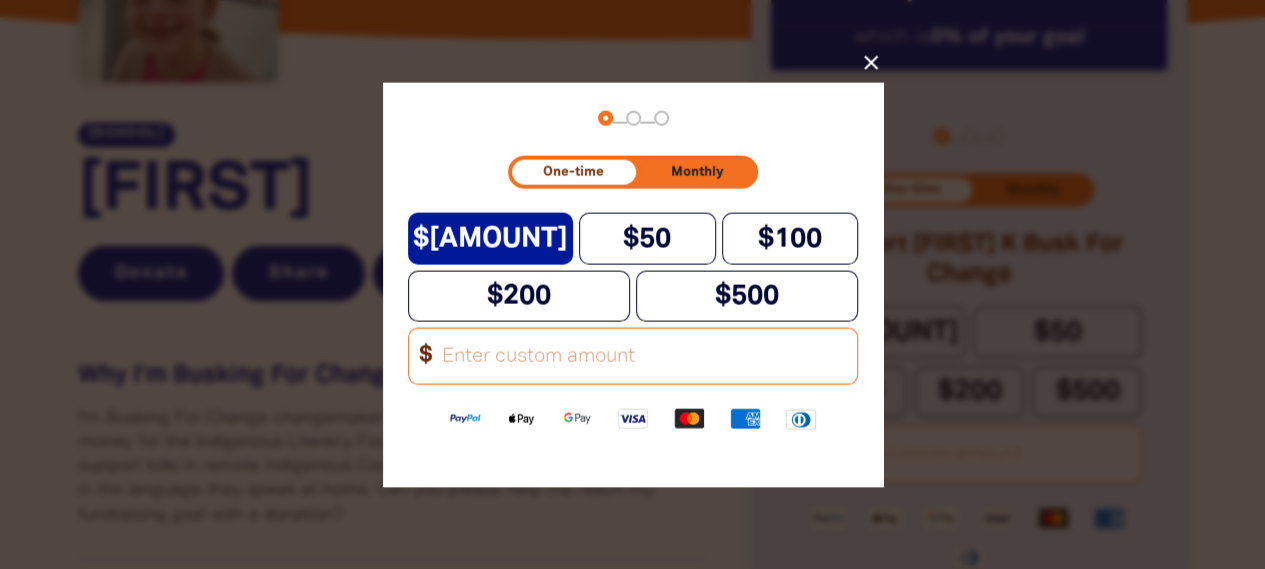 click on "$30" 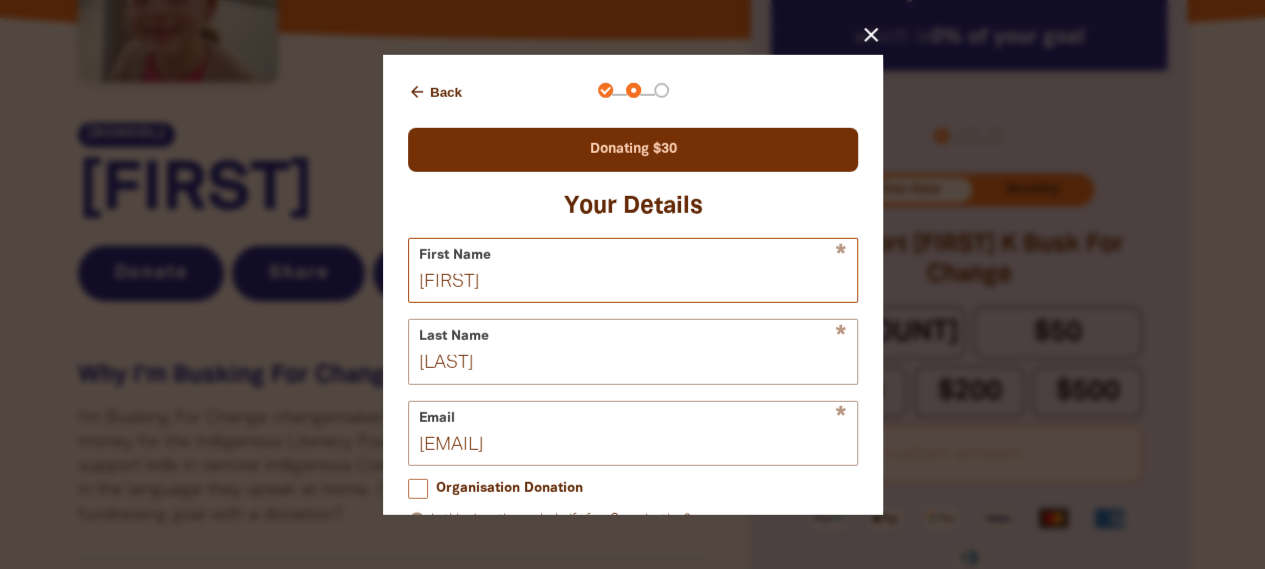 drag, startPoint x: 476, startPoint y: 277, endPoint x: 389, endPoint y: 291, distance: 88.11924 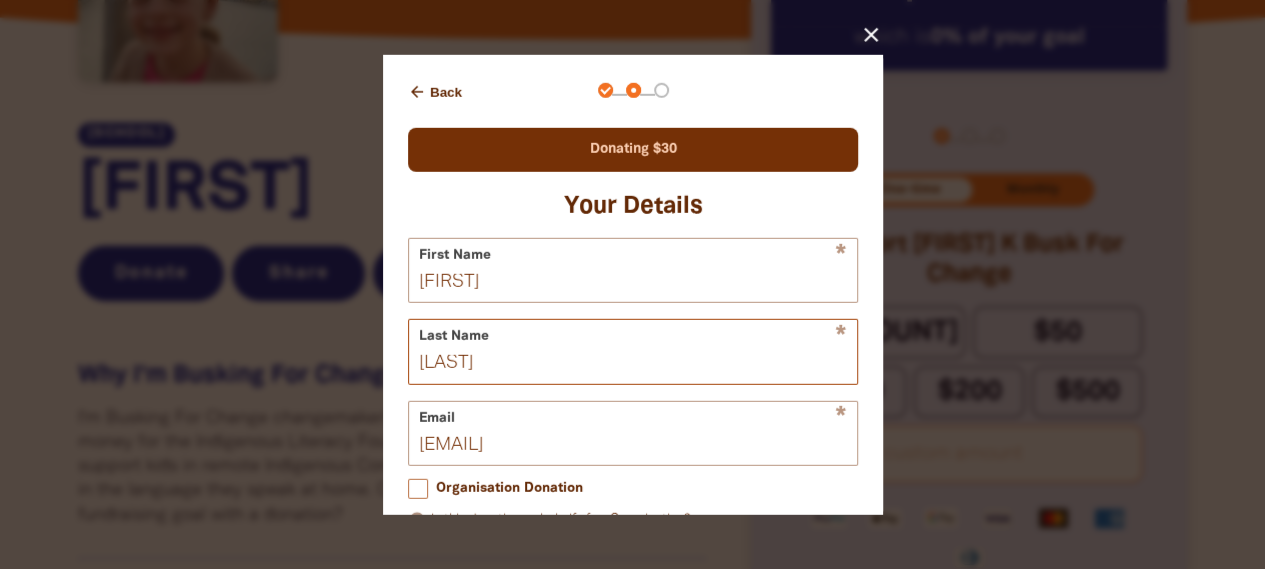 scroll, scrollTop: 294, scrollLeft: 0, axis: vertical 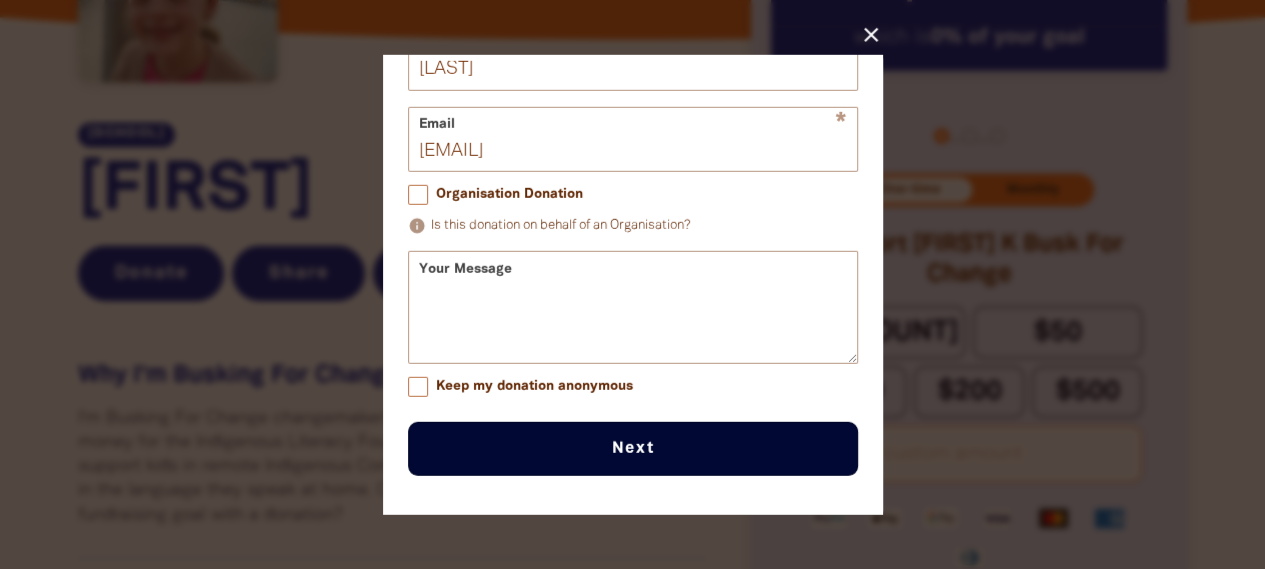 click on "Next   chevron_right" at bounding box center [633, 448] 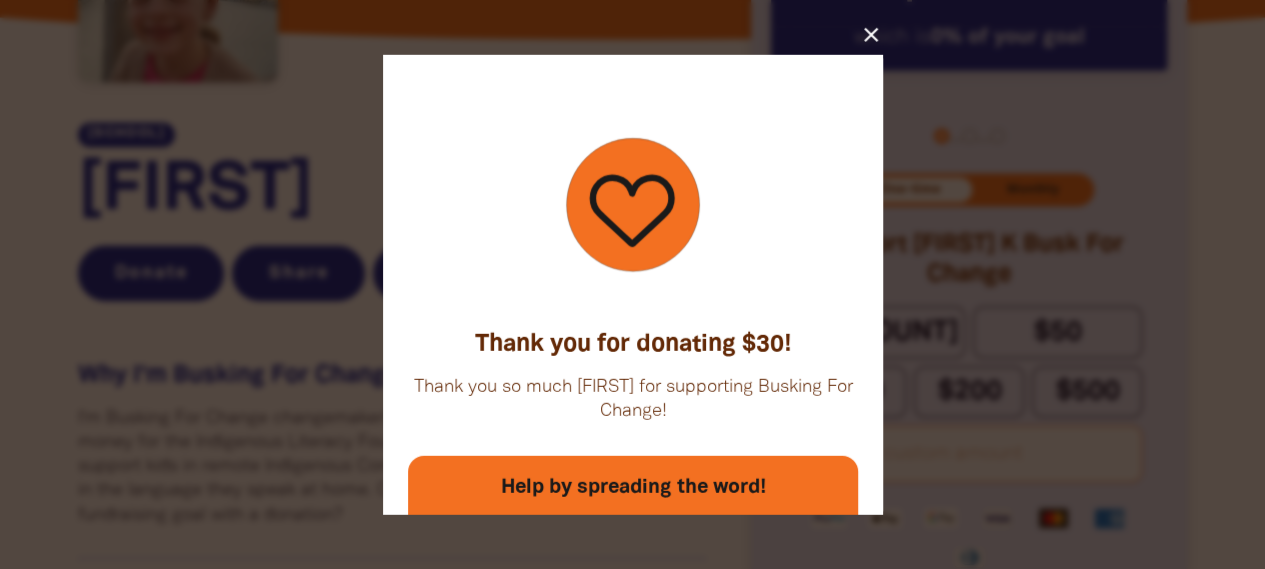 scroll, scrollTop: 164, scrollLeft: 0, axis: vertical 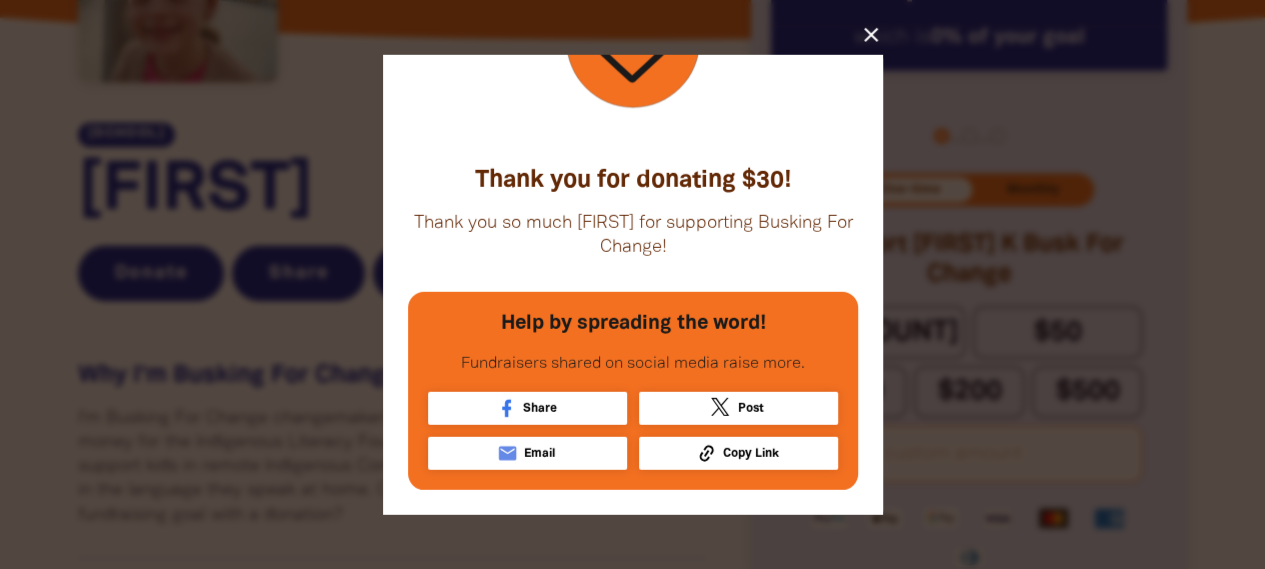 click on "close" at bounding box center [871, 35] 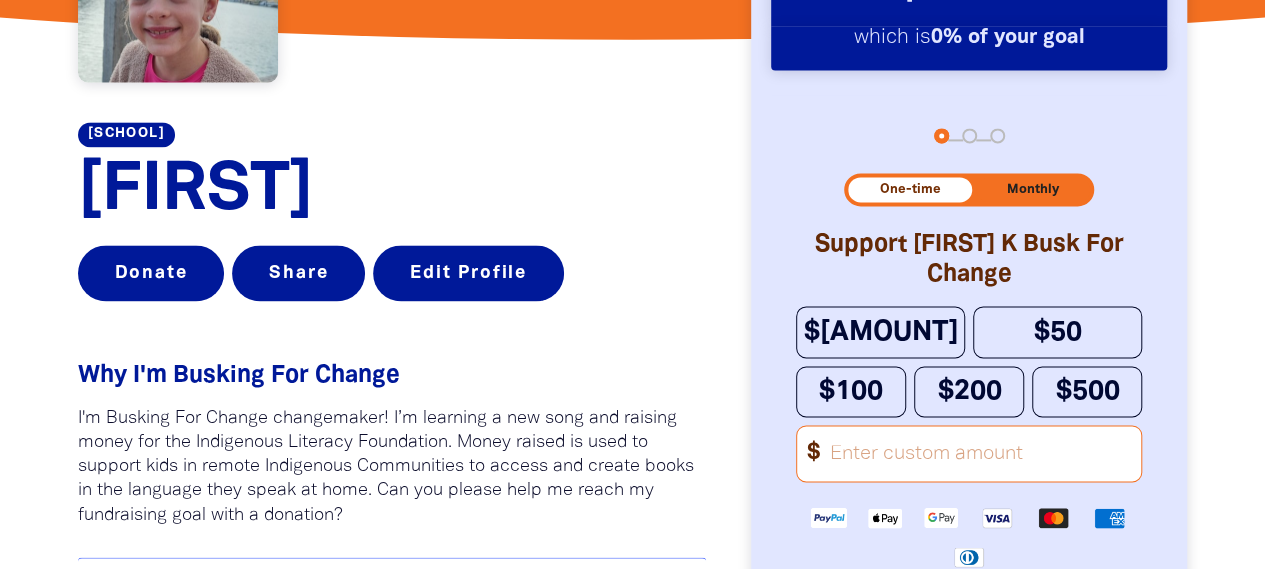 click on "Other Amount" at bounding box center [980, 453] 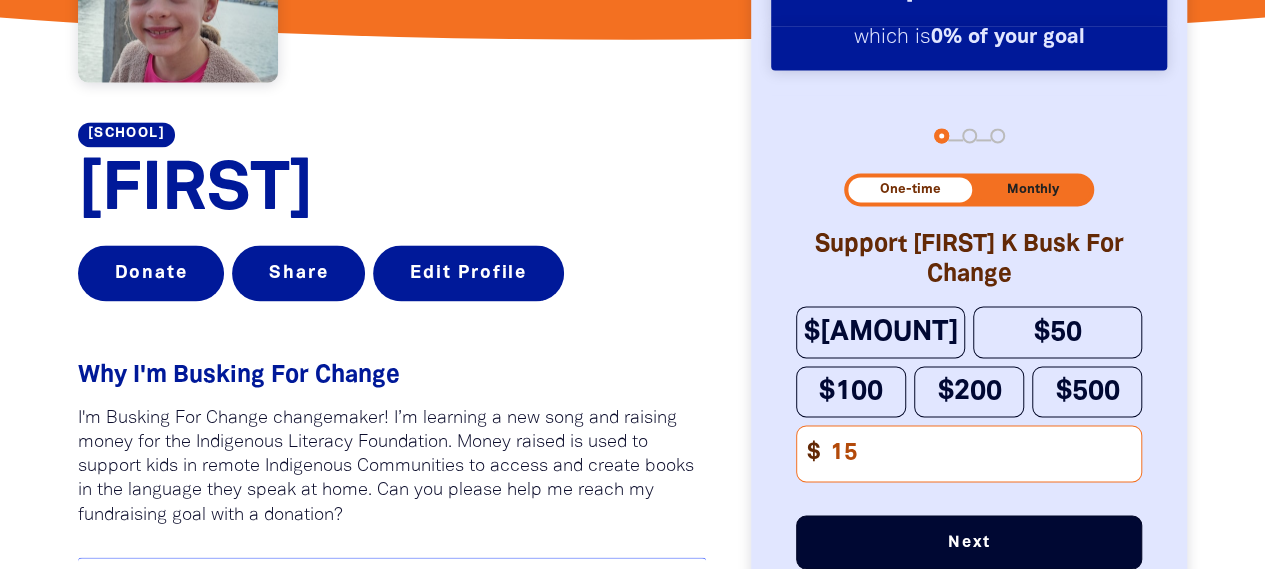 type on "15" 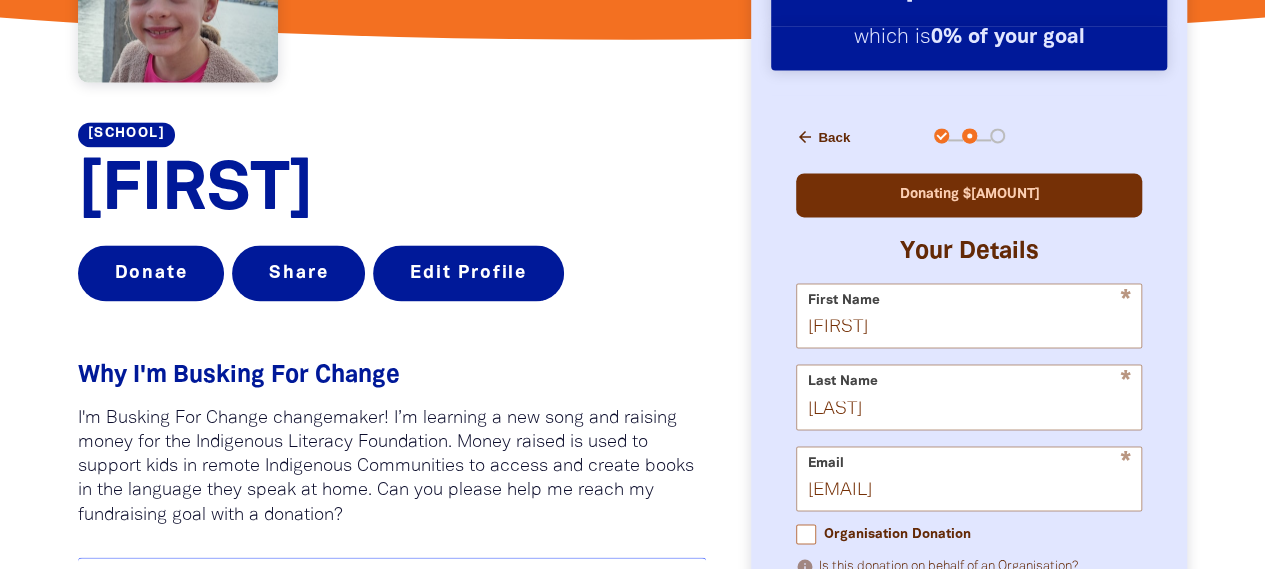 scroll, scrollTop: 1456, scrollLeft: 0, axis: vertical 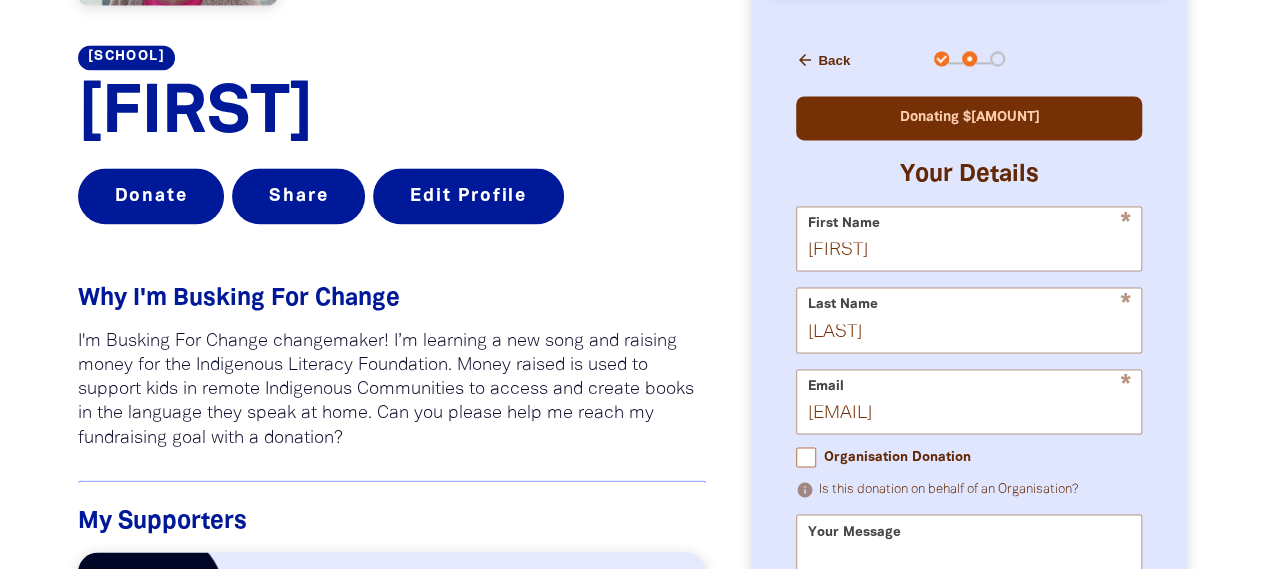 click on "Your Message" at bounding box center (969, 570) 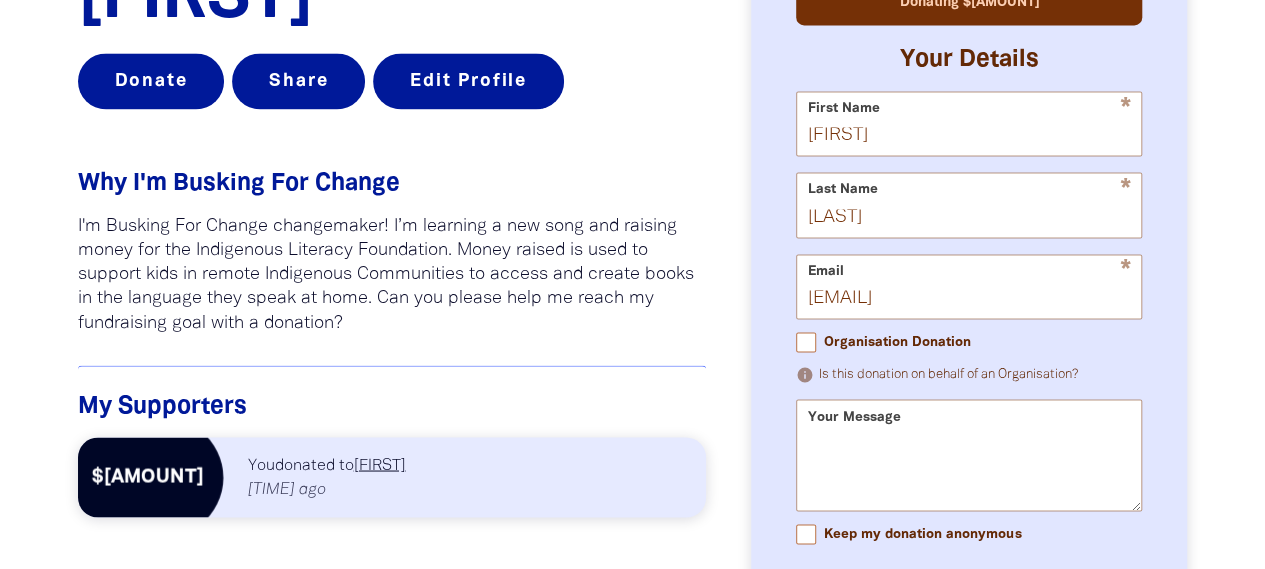 scroll, scrollTop: 1756, scrollLeft: 0, axis: vertical 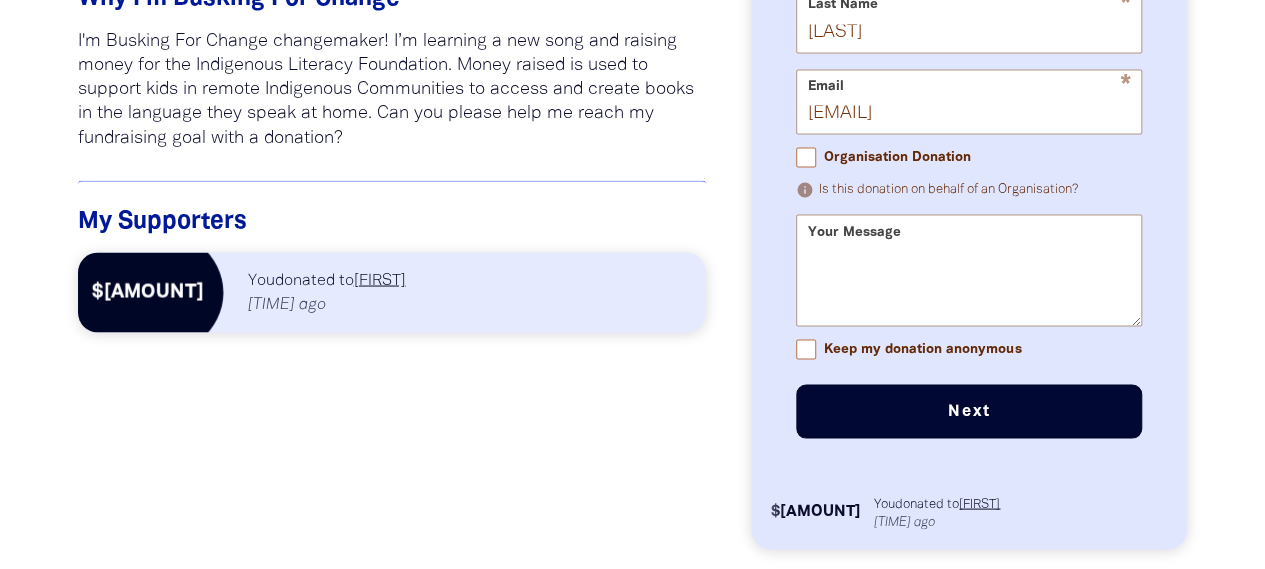 click on "Your Message" at bounding box center (969, 270) 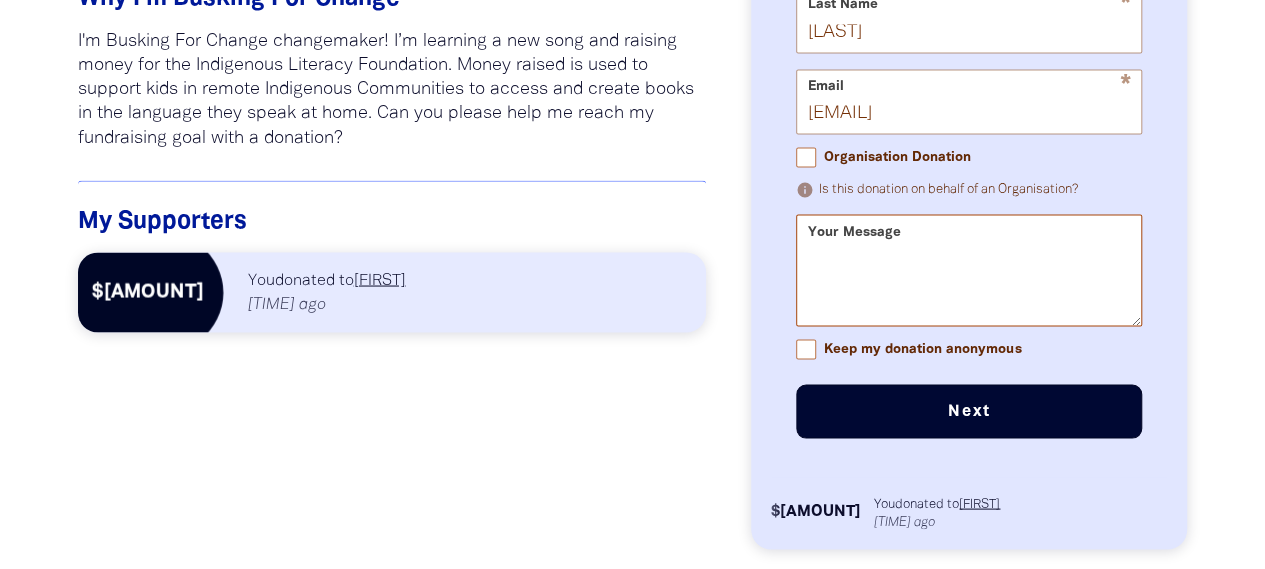 click on "Your Message" at bounding box center [969, 287] 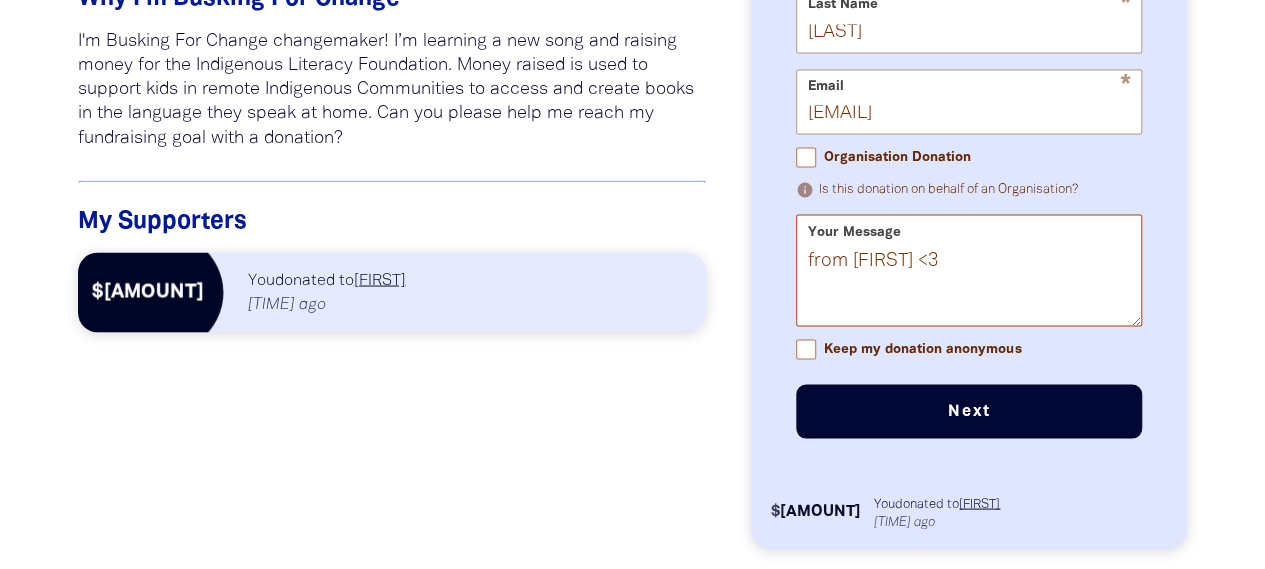 type on "from Violet <3" 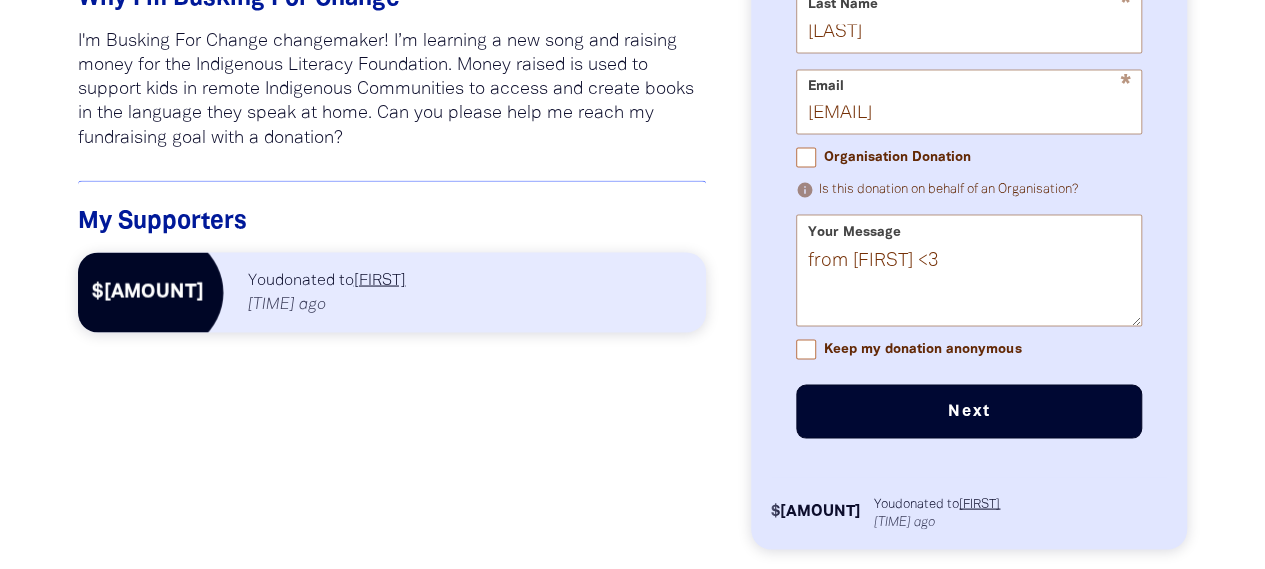 click on "Next   chevron_right" at bounding box center (969, 411) 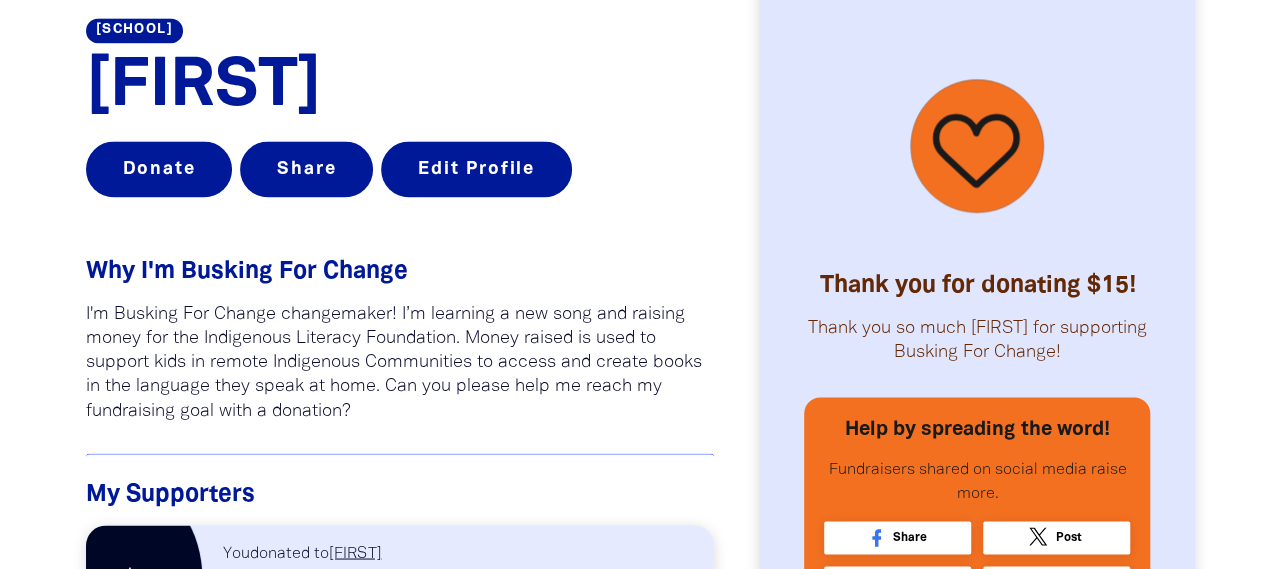 scroll, scrollTop: 1556, scrollLeft: 0, axis: vertical 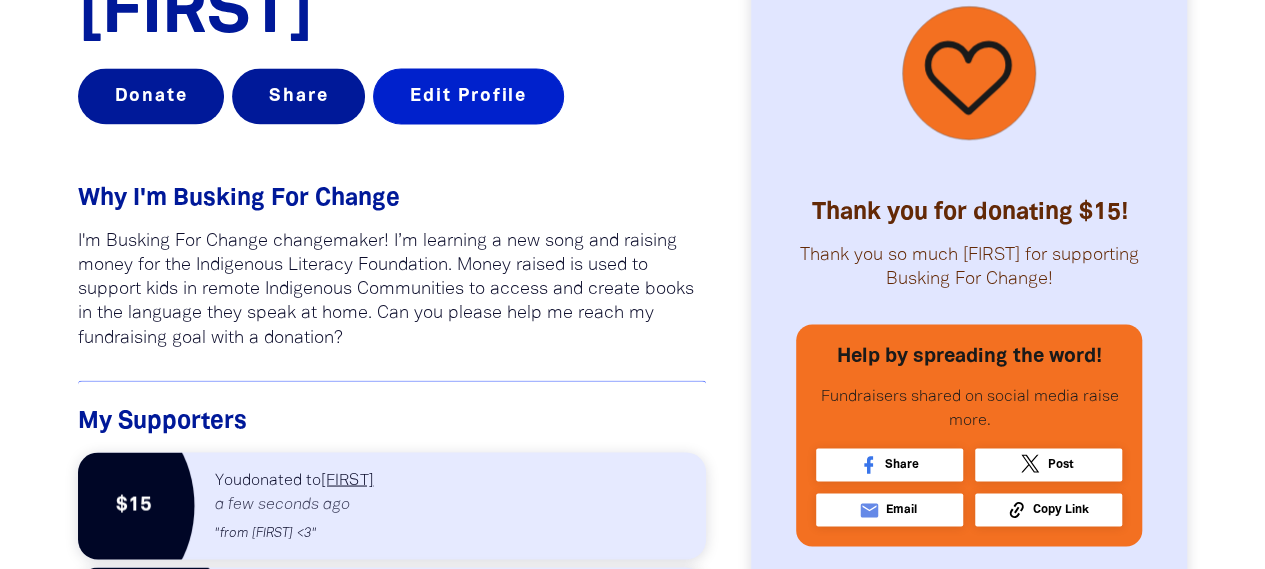 click on "Edit Profile" at bounding box center [468, 96] 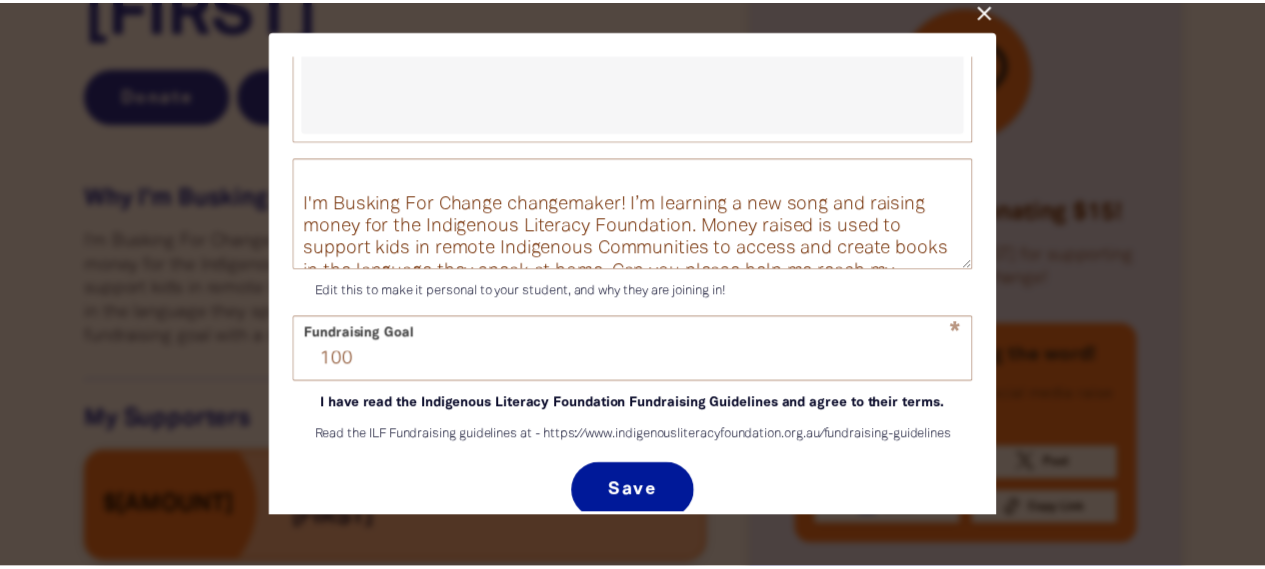 scroll, scrollTop: 496, scrollLeft: 0, axis: vertical 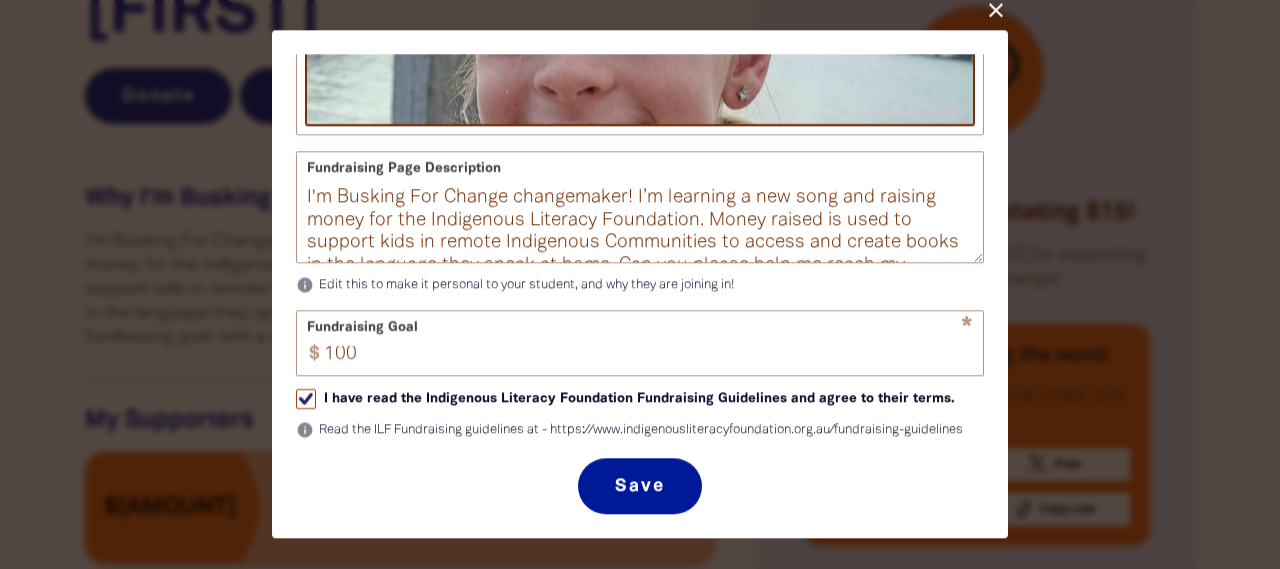 click on "close" at bounding box center (996, 11) 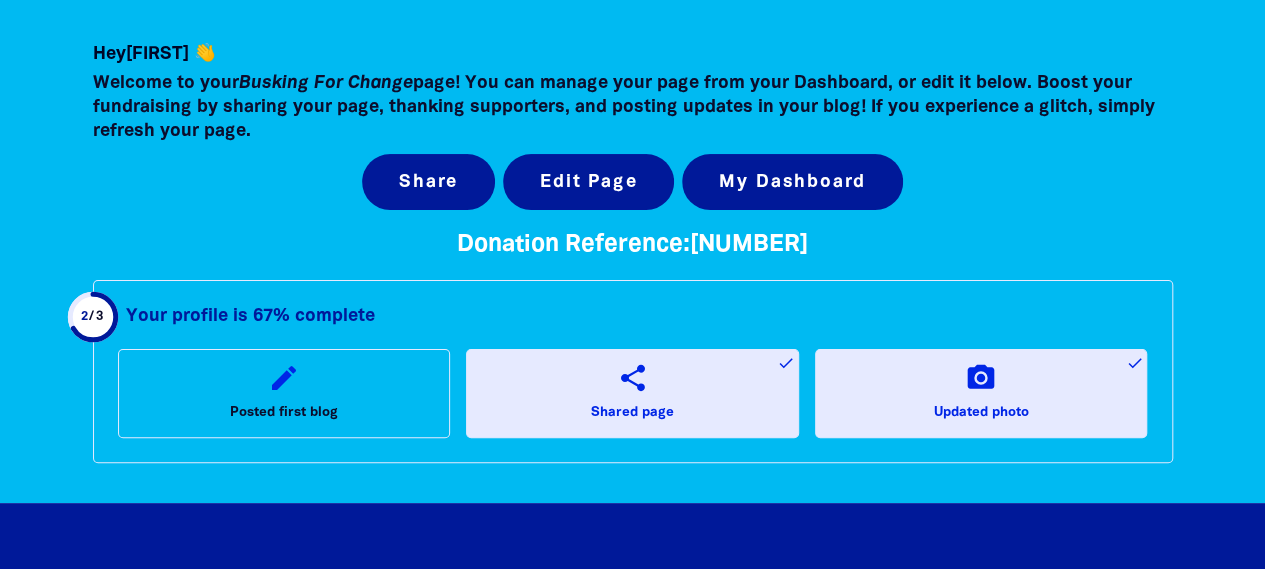 scroll, scrollTop: 0, scrollLeft: 0, axis: both 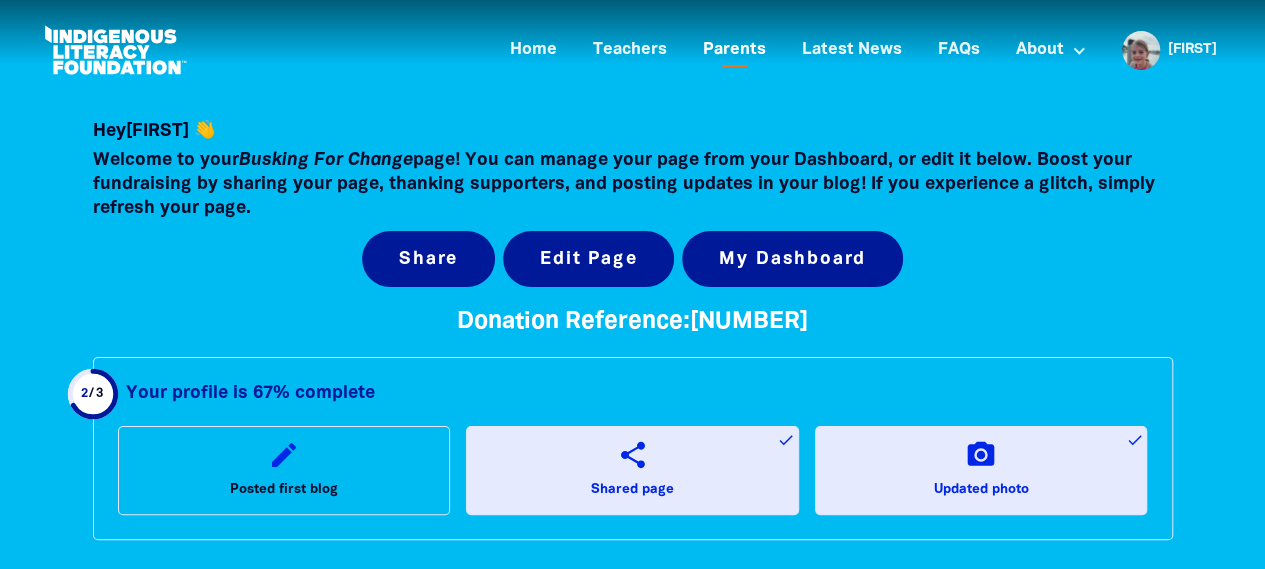 click on "Parents" at bounding box center (734, 50) 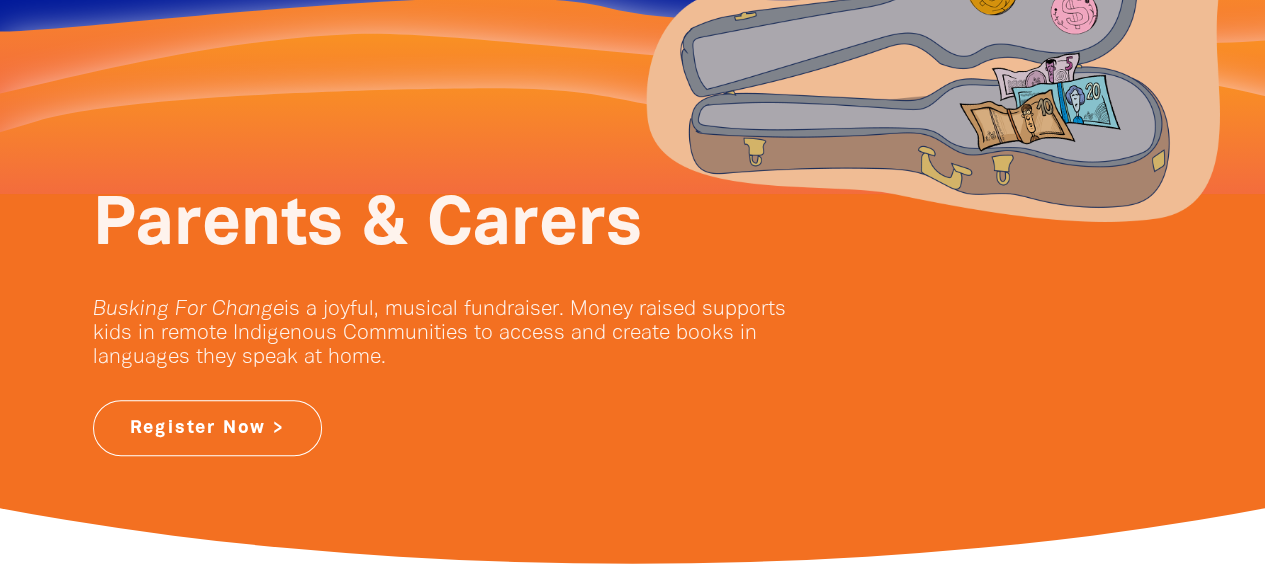 scroll, scrollTop: 0, scrollLeft: 0, axis: both 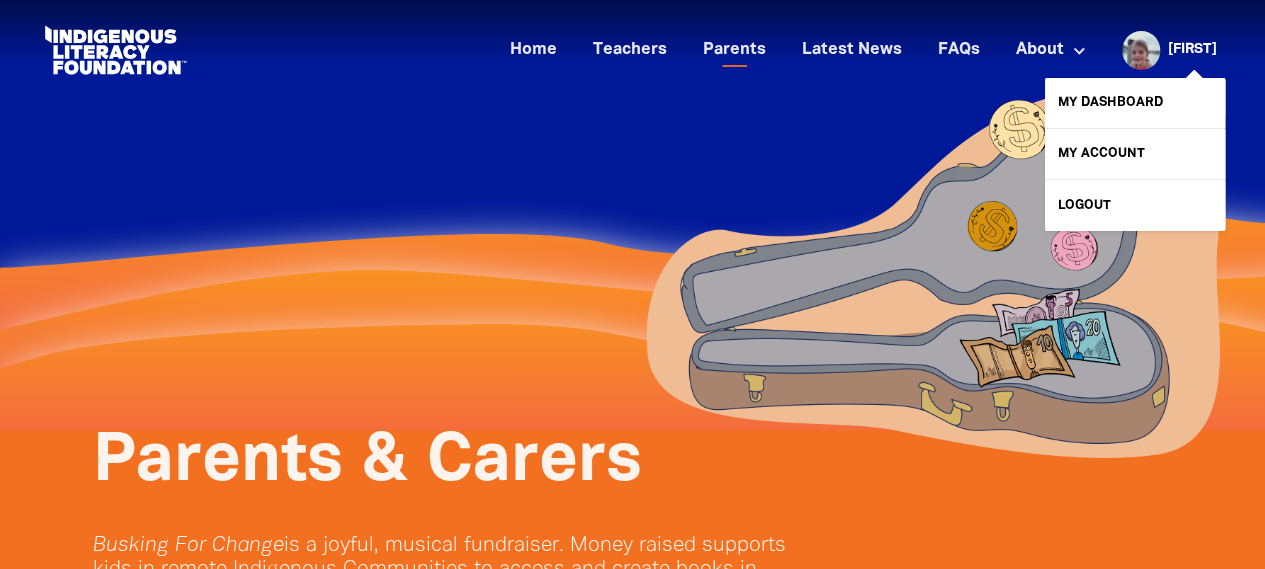 click on "MJ" at bounding box center [1192, 50] 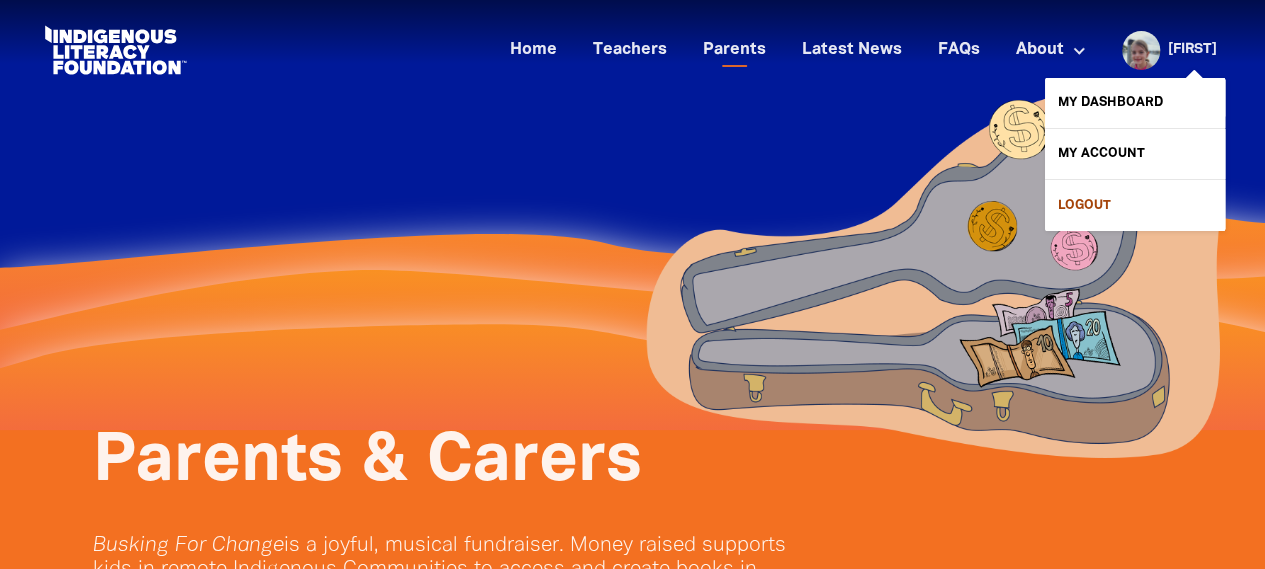 click on "Logout" at bounding box center (1135, 205) 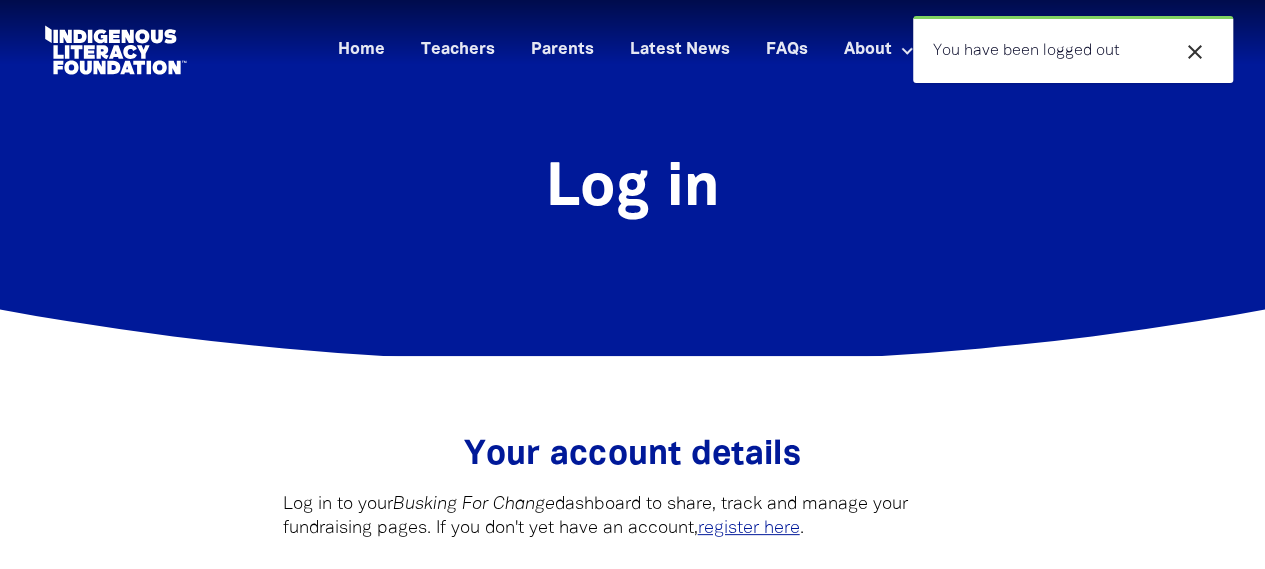 type on "mjbail@hotmail.com" 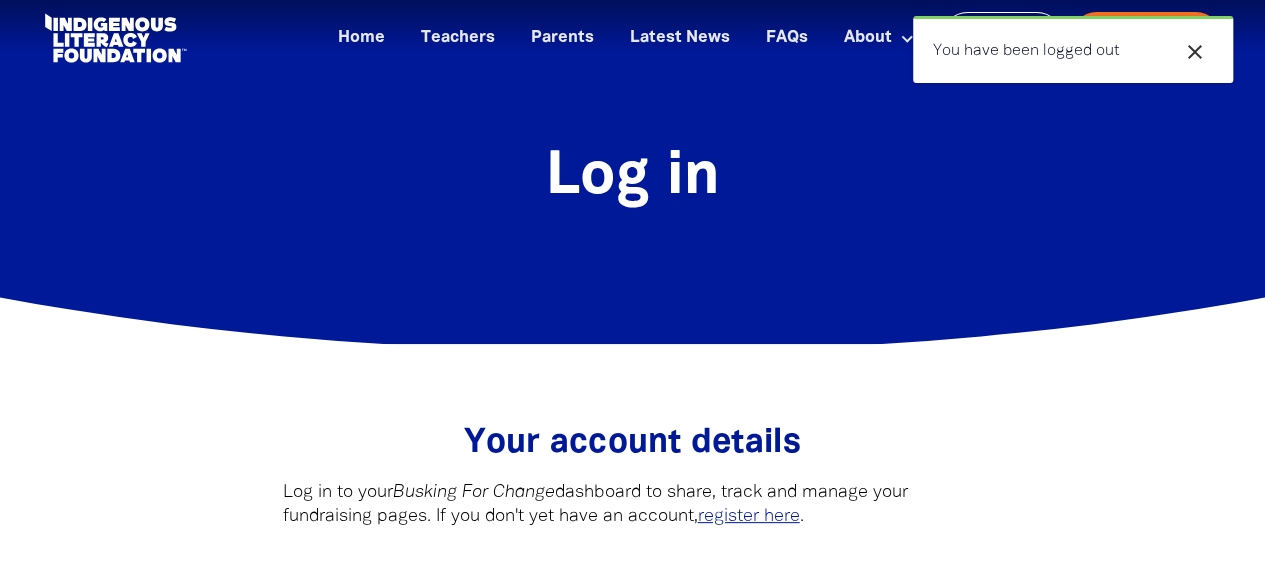 scroll, scrollTop: 0, scrollLeft: 0, axis: both 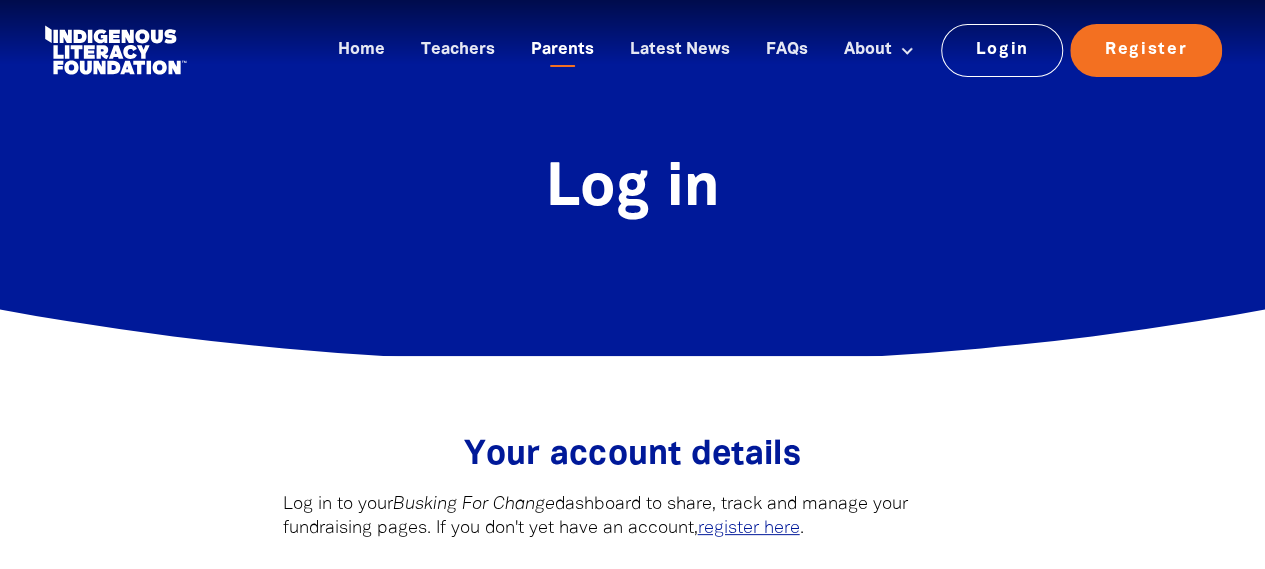 click on "Parents" at bounding box center (562, 50) 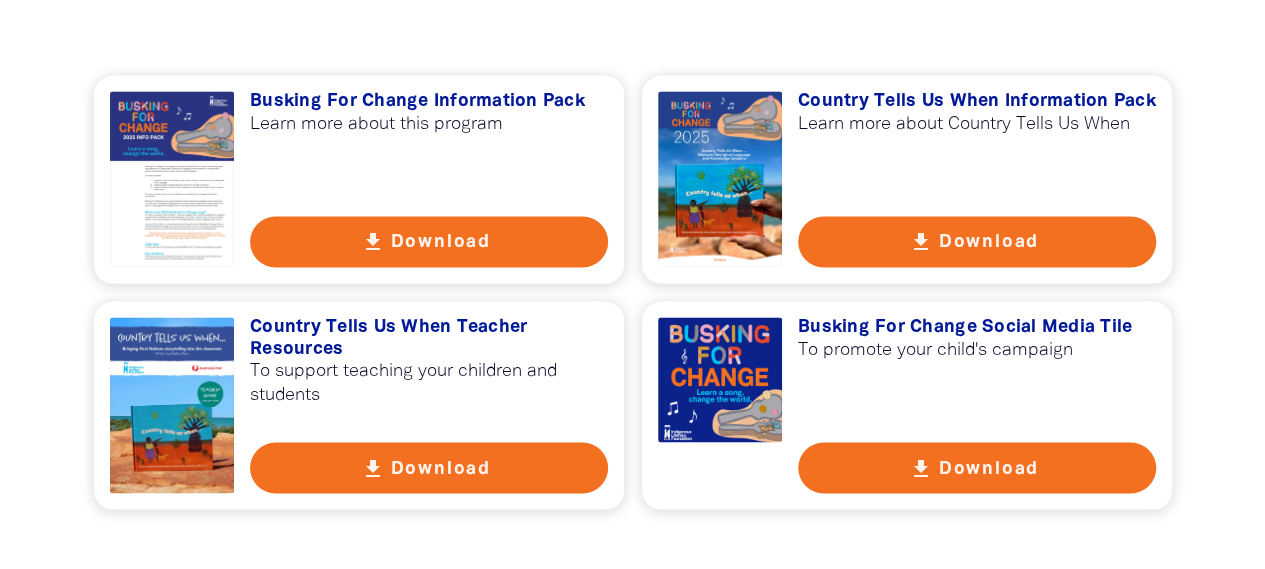 scroll, scrollTop: 1700, scrollLeft: 0, axis: vertical 